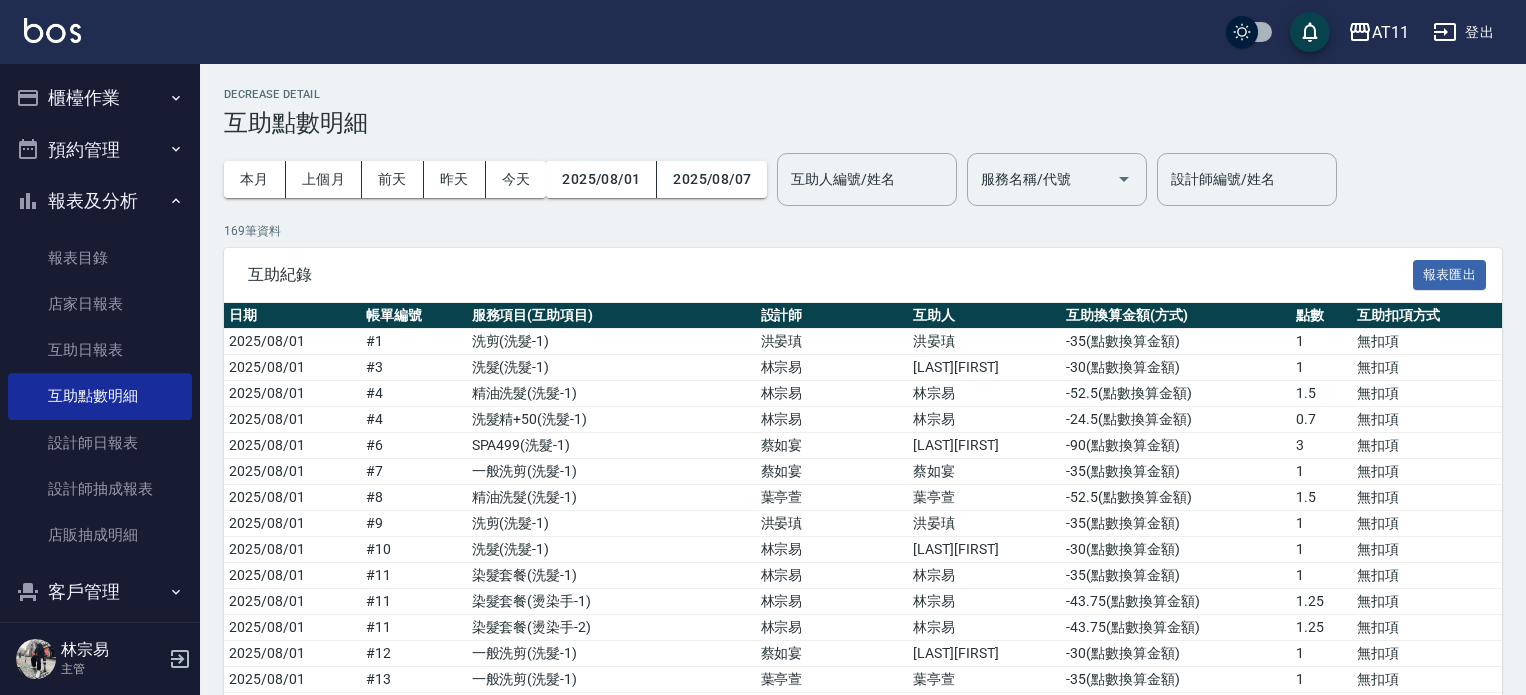scroll, scrollTop: 0, scrollLeft: 0, axis: both 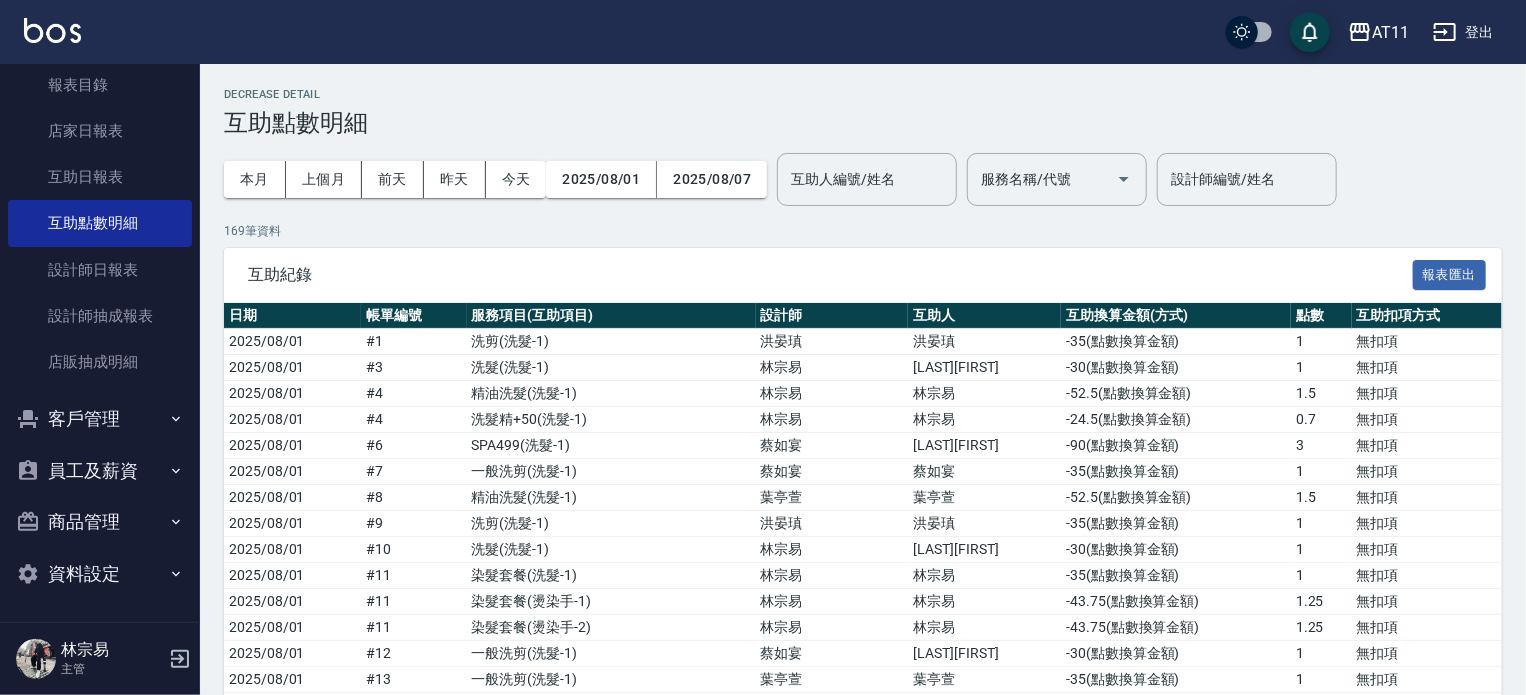 click on "客戶管理" at bounding box center [100, 419] 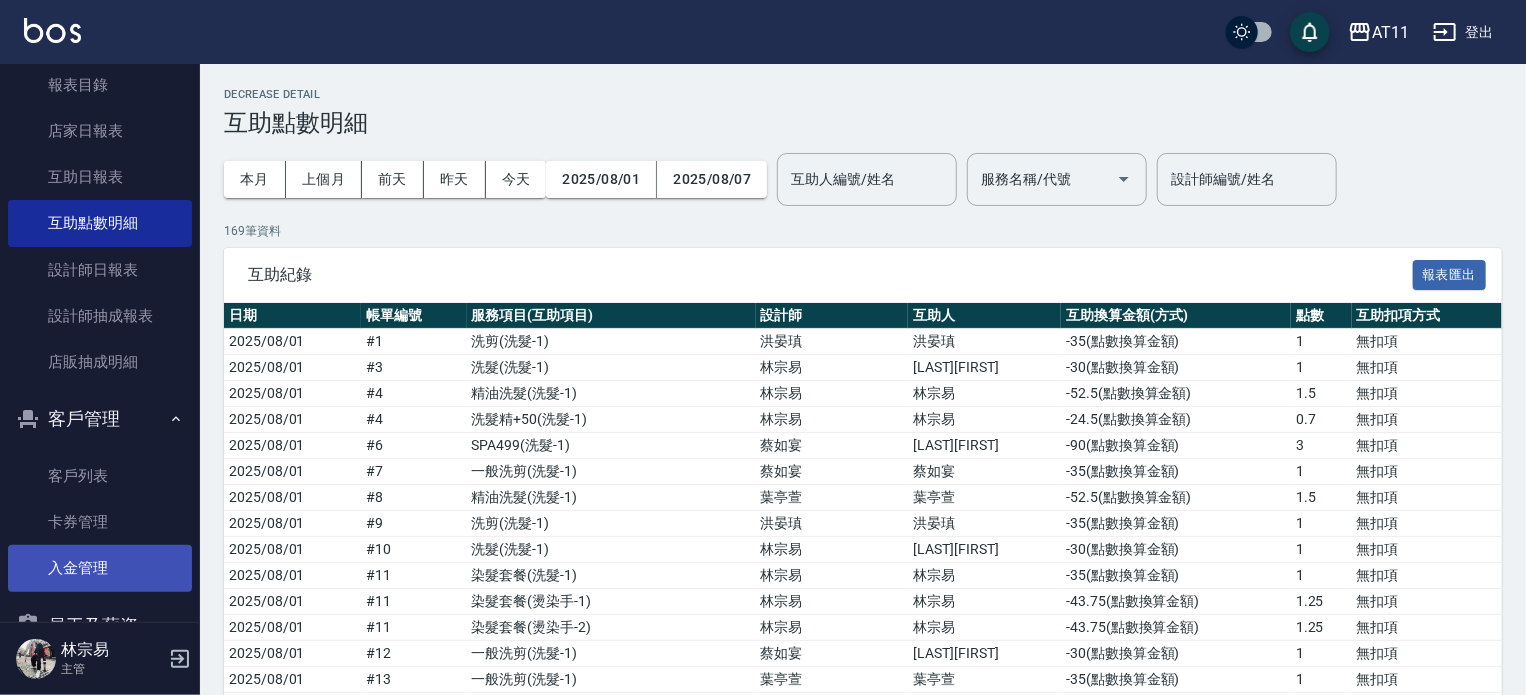 click on "入金管理" at bounding box center [100, 568] 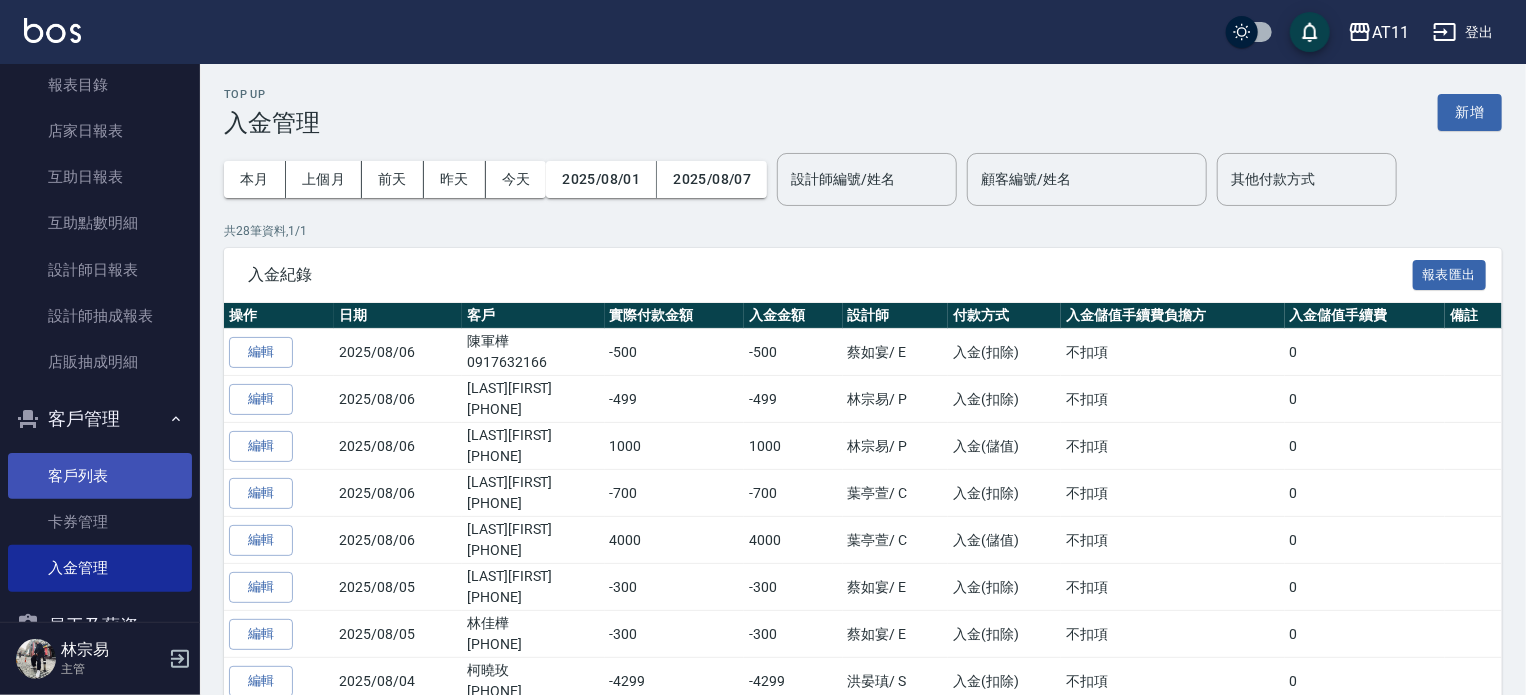 click on "客戶列表" at bounding box center [100, 476] 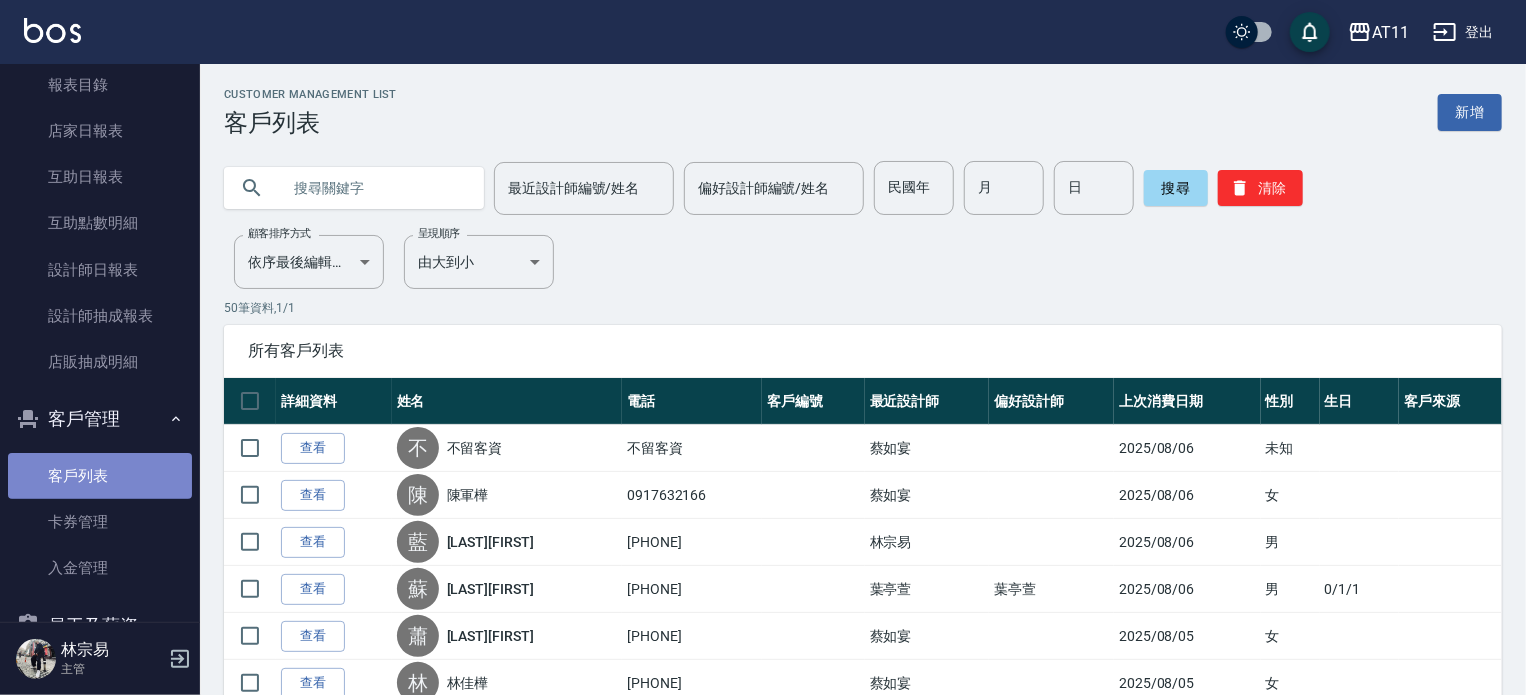 click on "客戶列表" at bounding box center (100, 476) 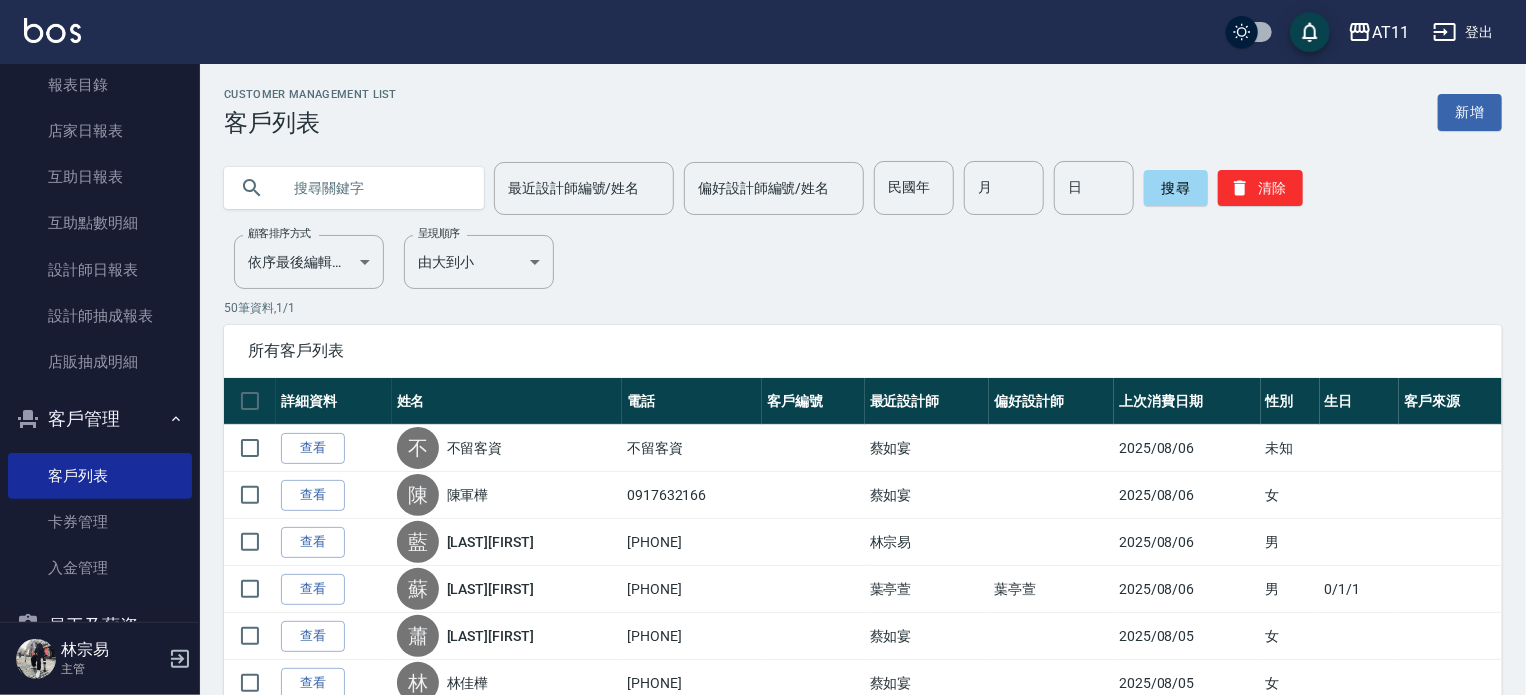 click at bounding box center (374, 188) 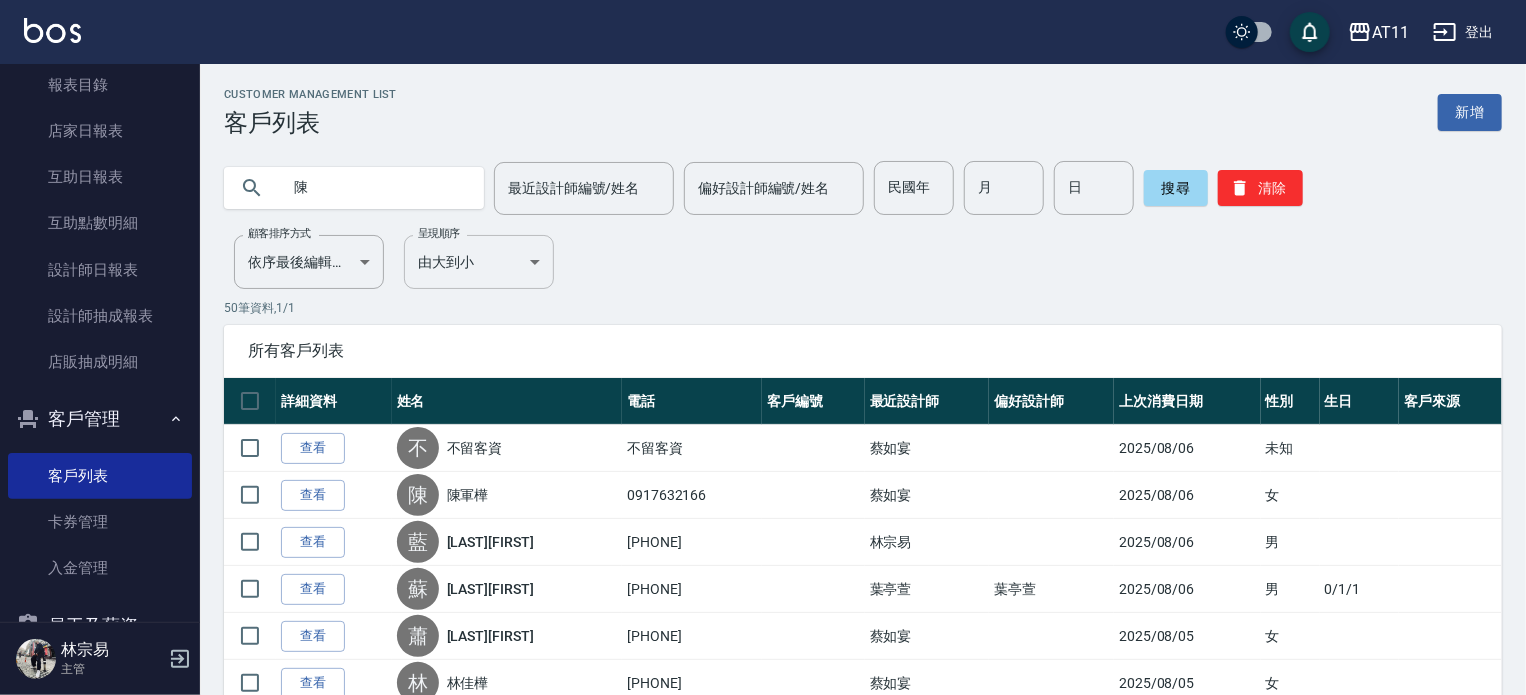 type on "陳" 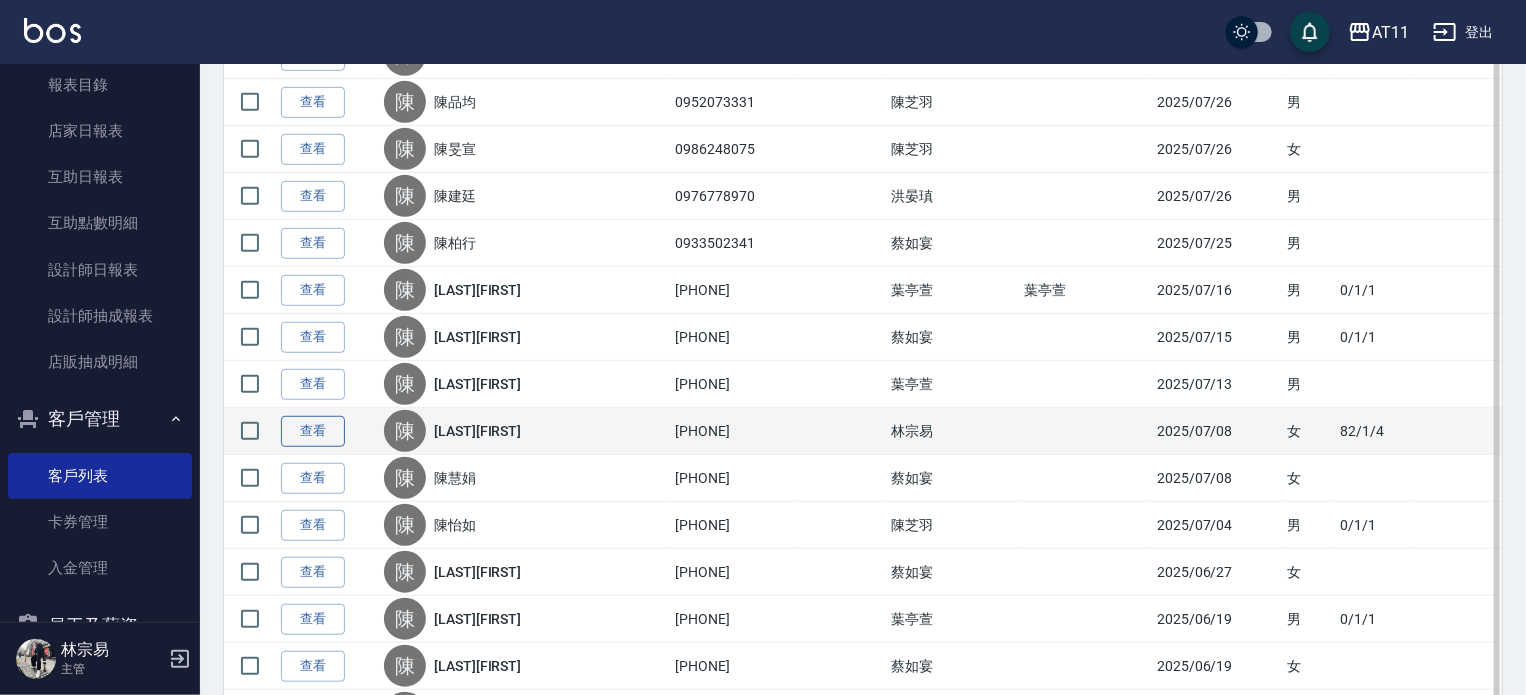 scroll, scrollTop: 700, scrollLeft: 0, axis: vertical 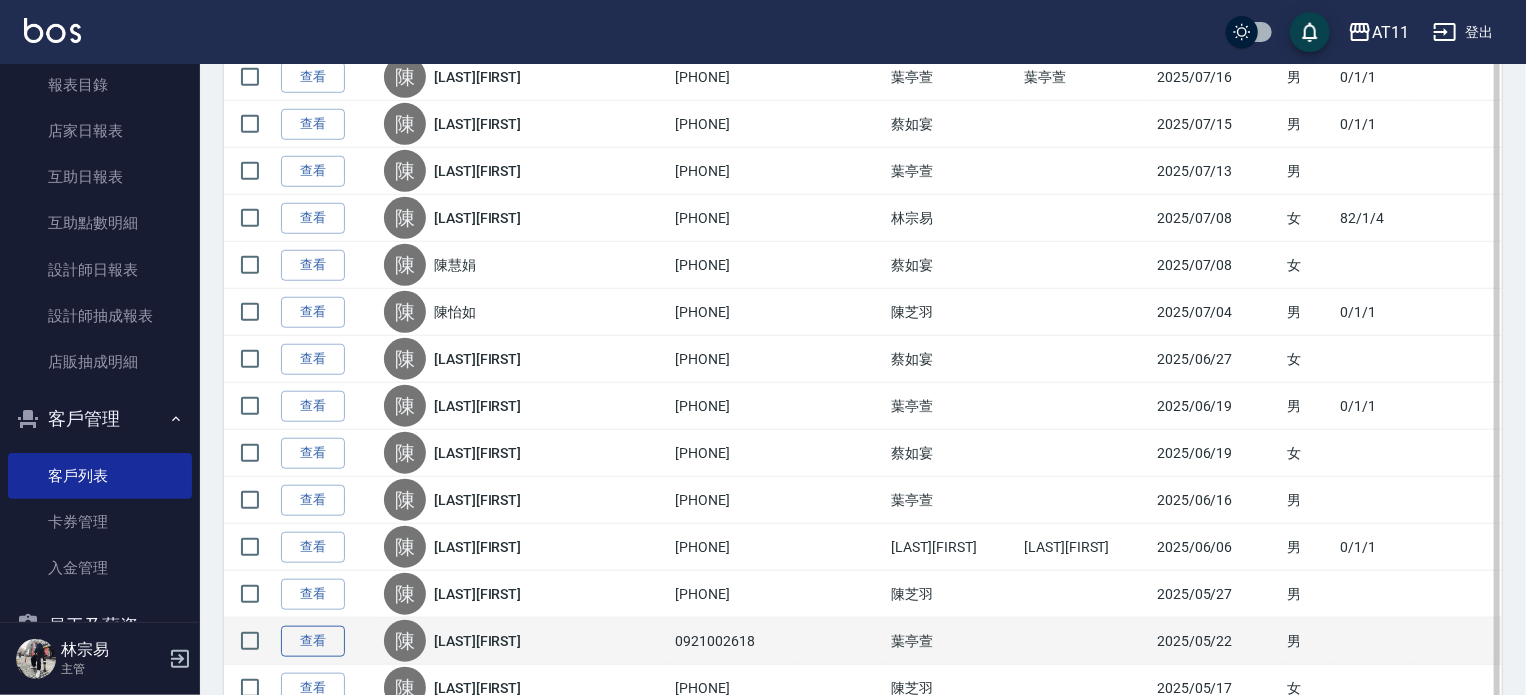 click on "查看" at bounding box center [313, 641] 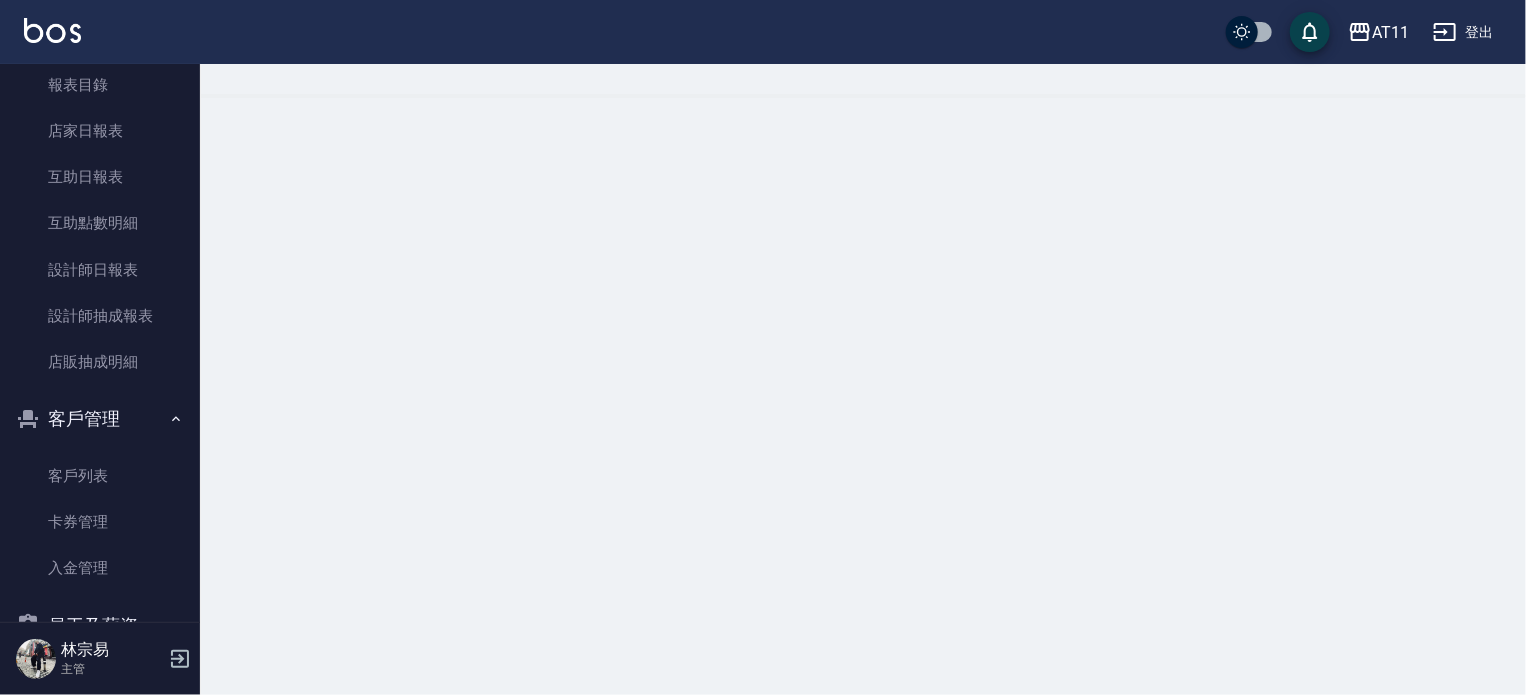 scroll, scrollTop: 0, scrollLeft: 0, axis: both 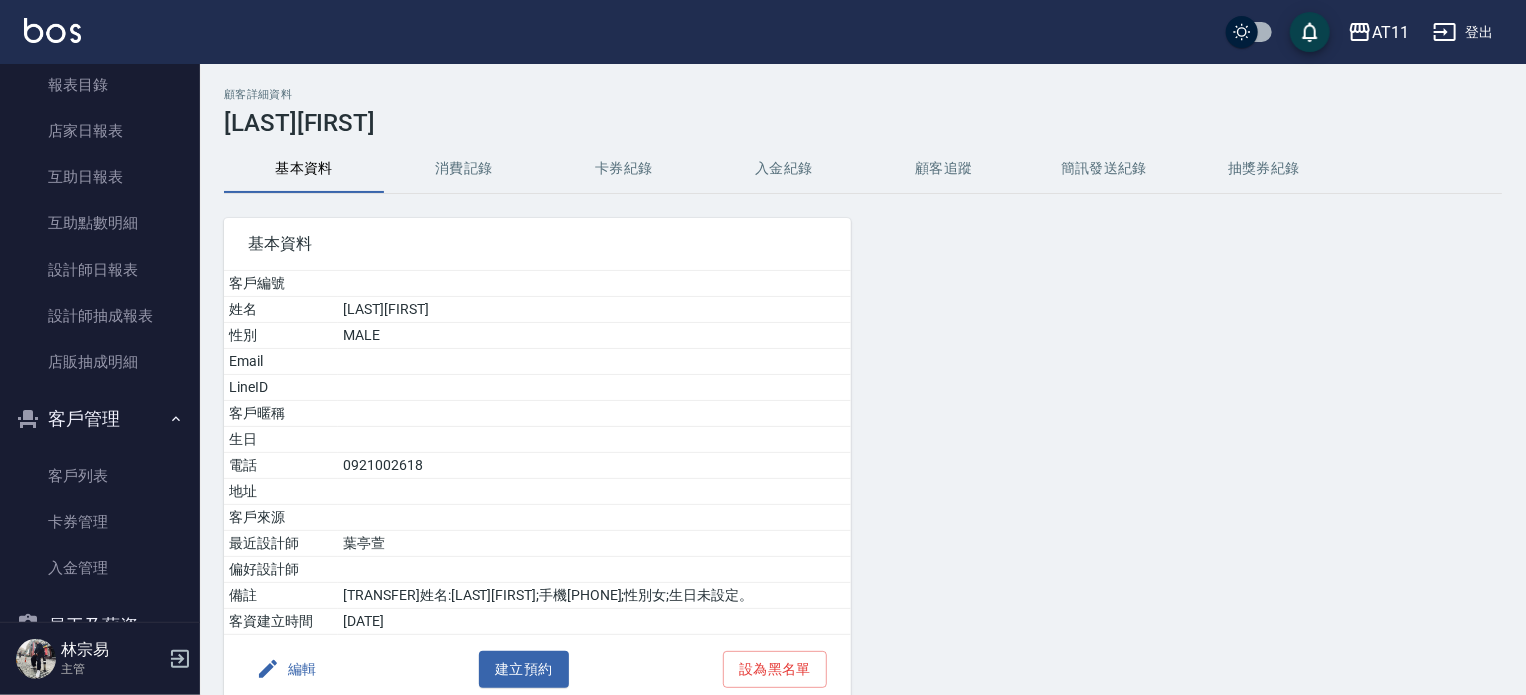 click on "入金紀錄" at bounding box center [784, 169] 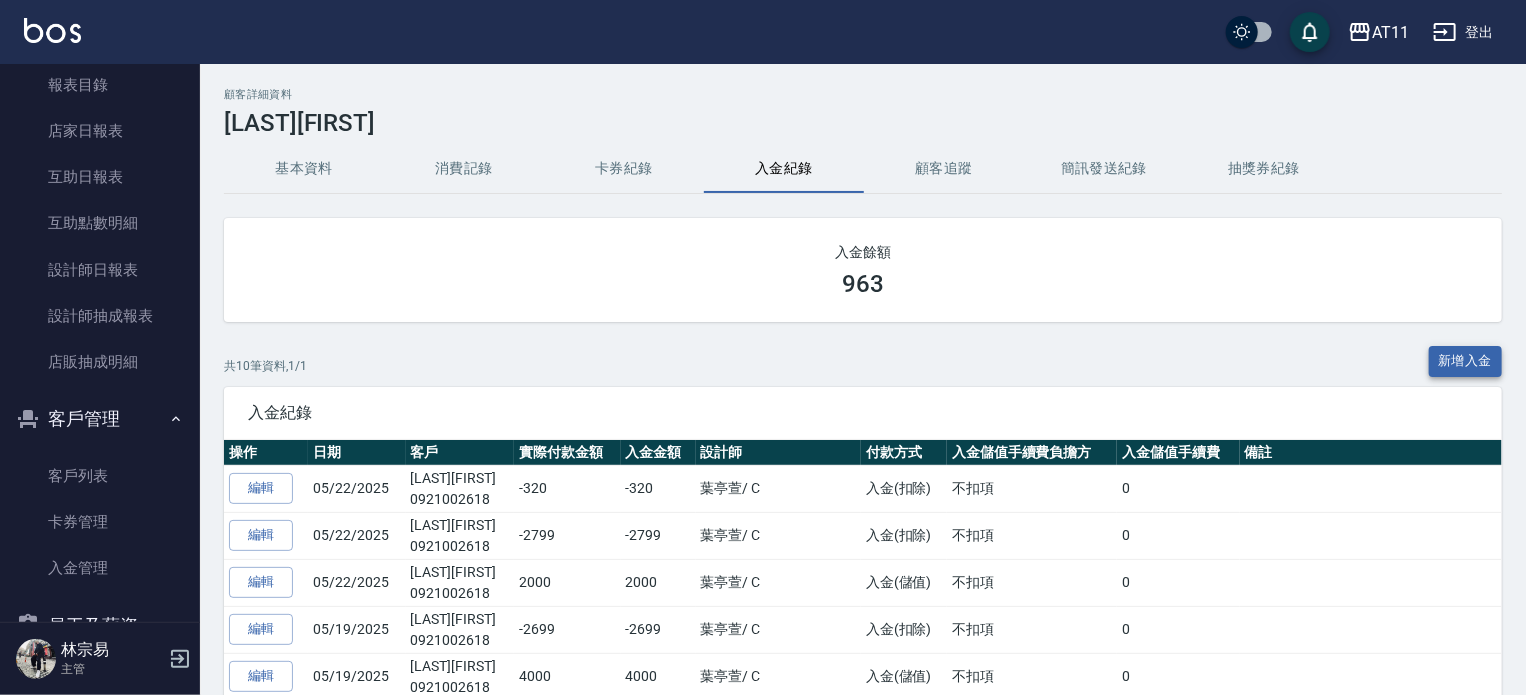 click on "新增入金" at bounding box center [1466, 361] 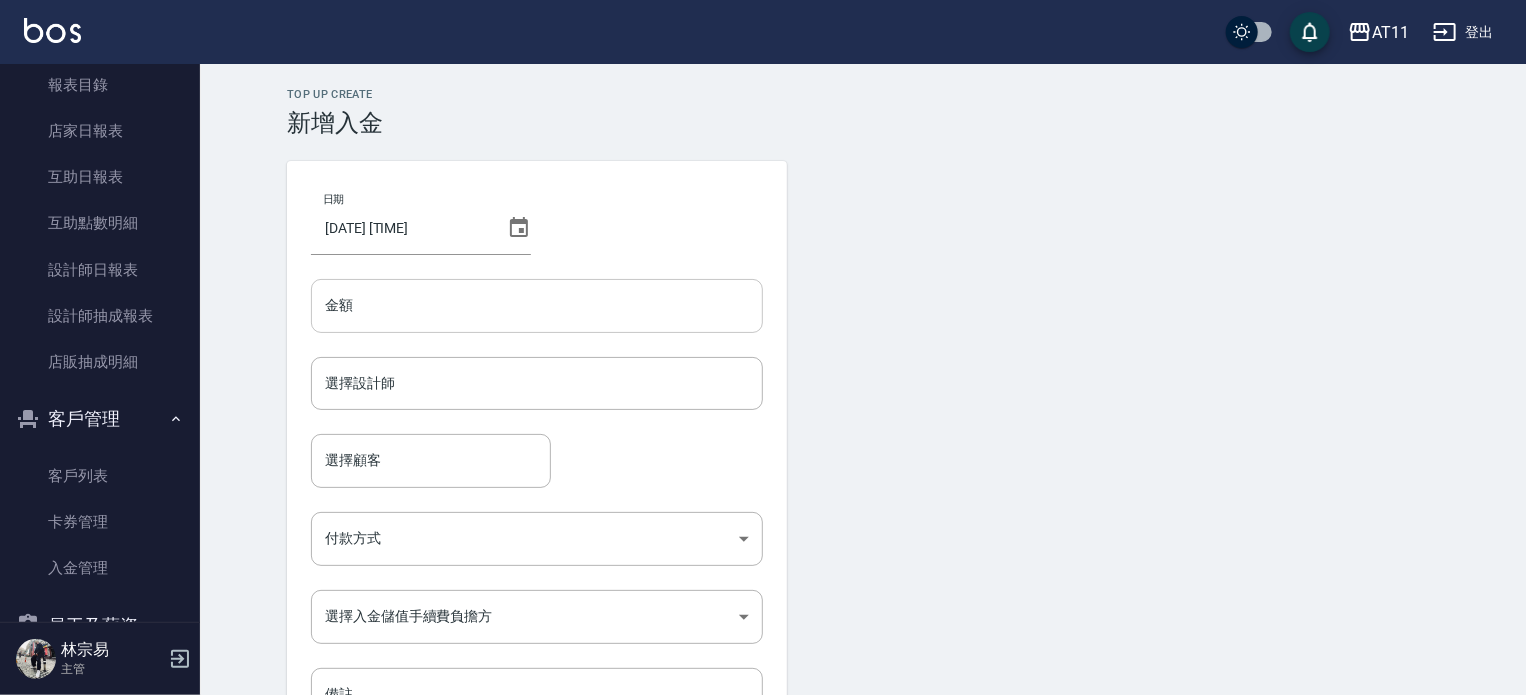 click on "金額" at bounding box center (537, 306) 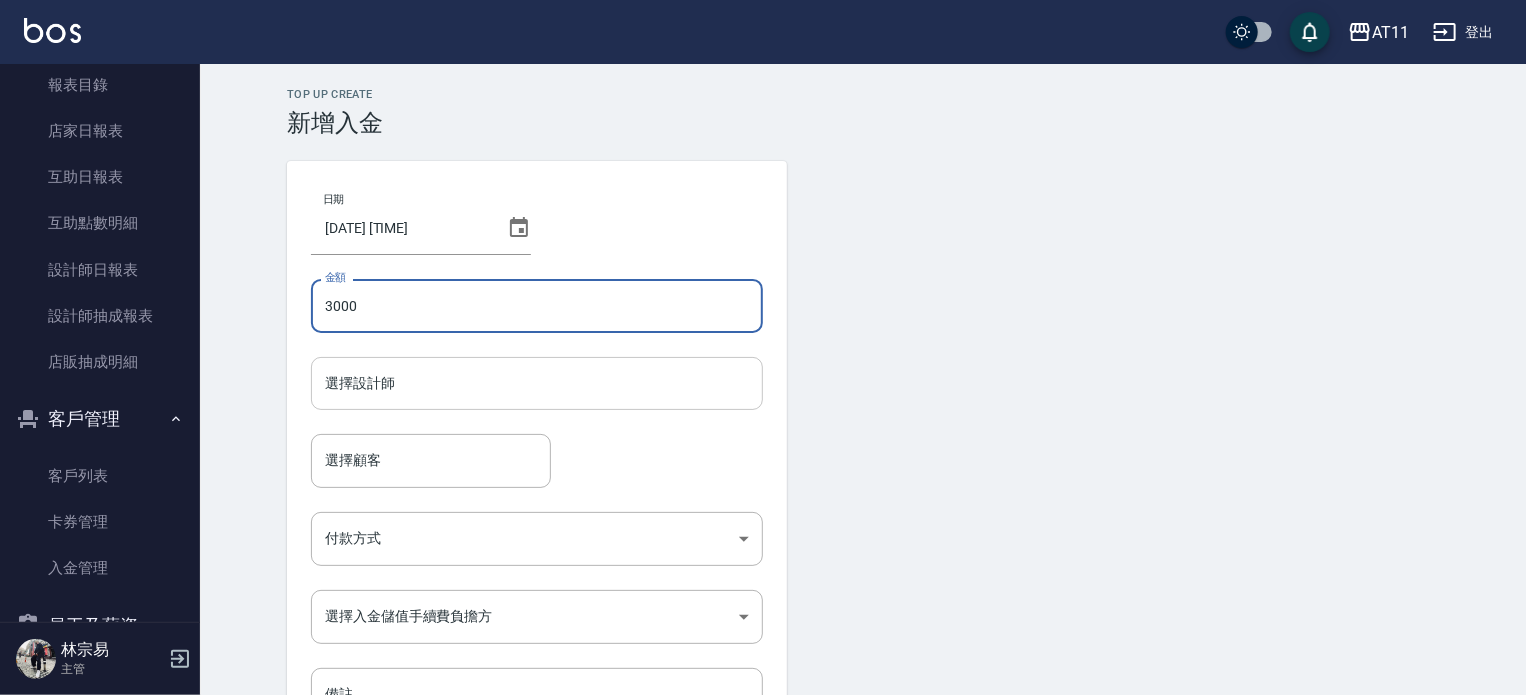 type on "3000" 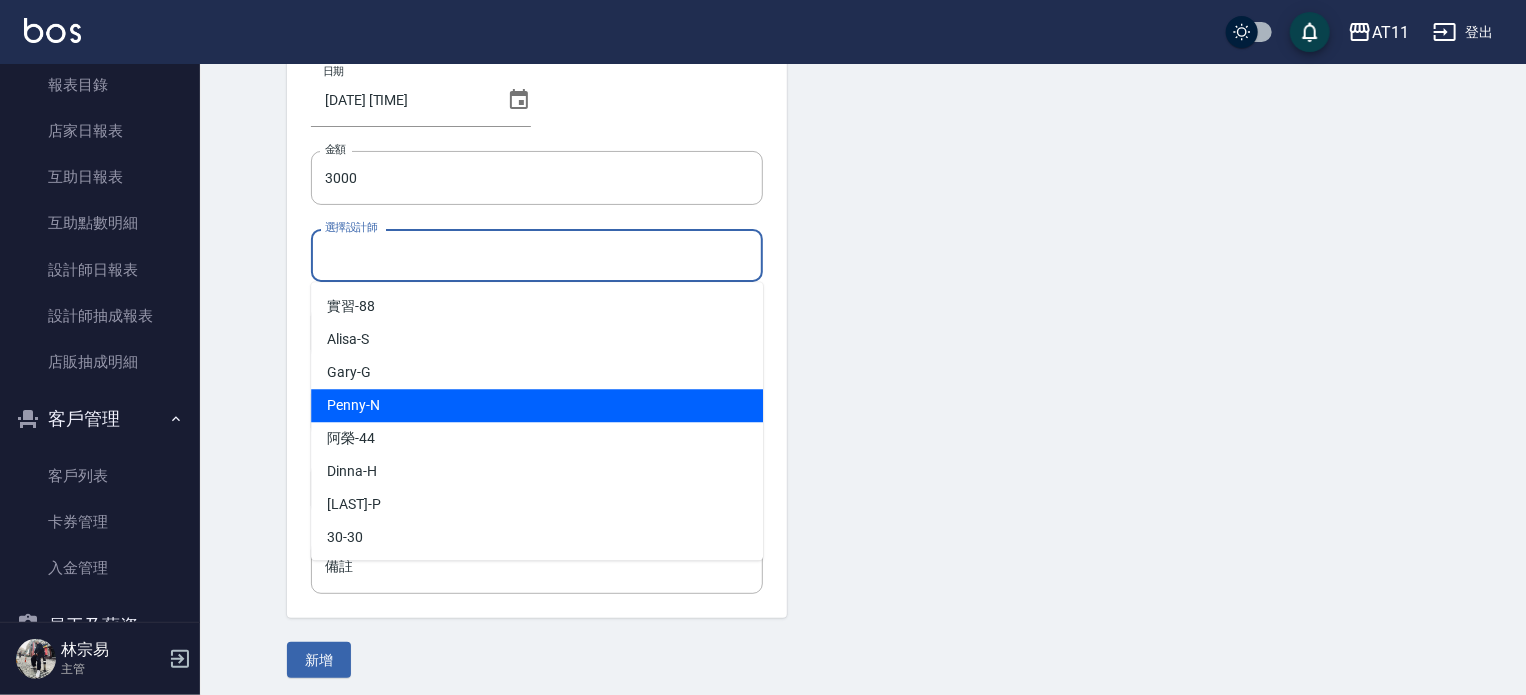 scroll, scrollTop: 135, scrollLeft: 0, axis: vertical 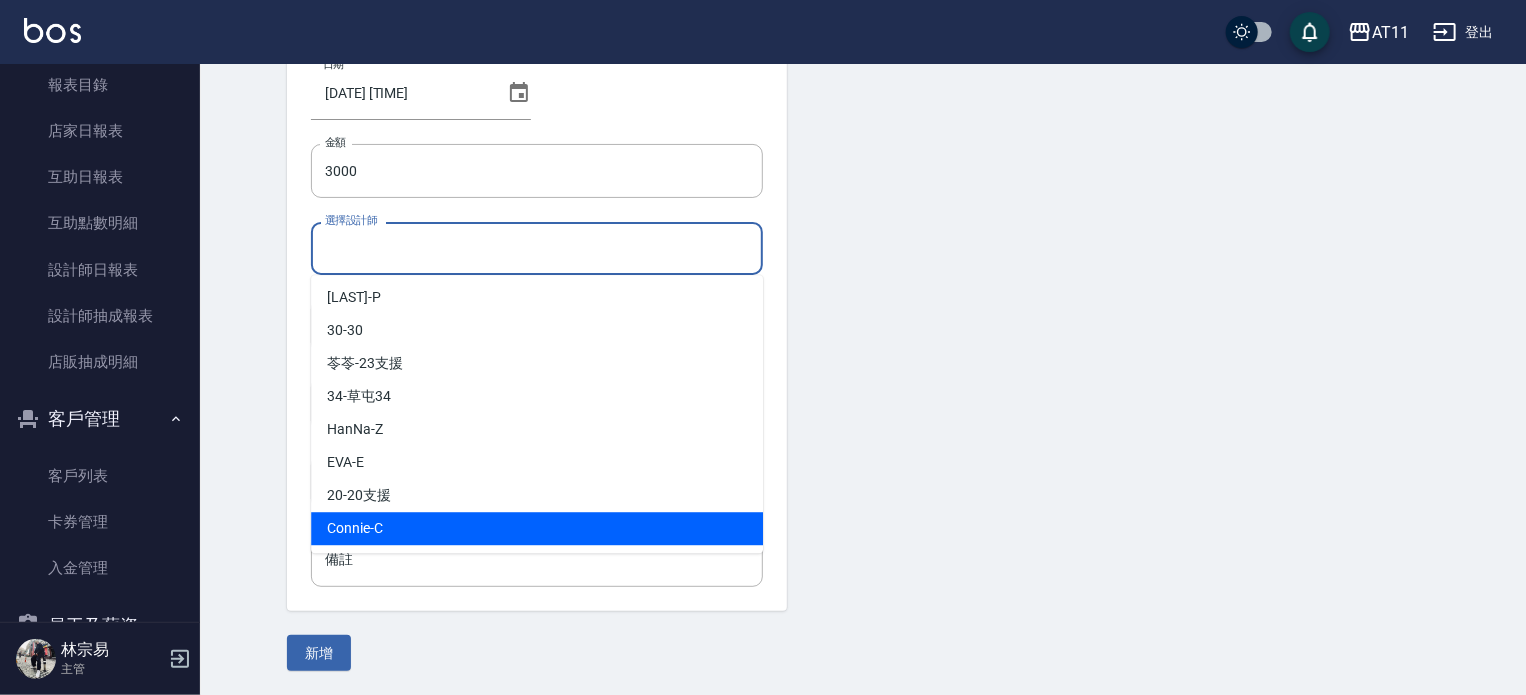 click on "[FIRST]-C" at bounding box center (537, 528) 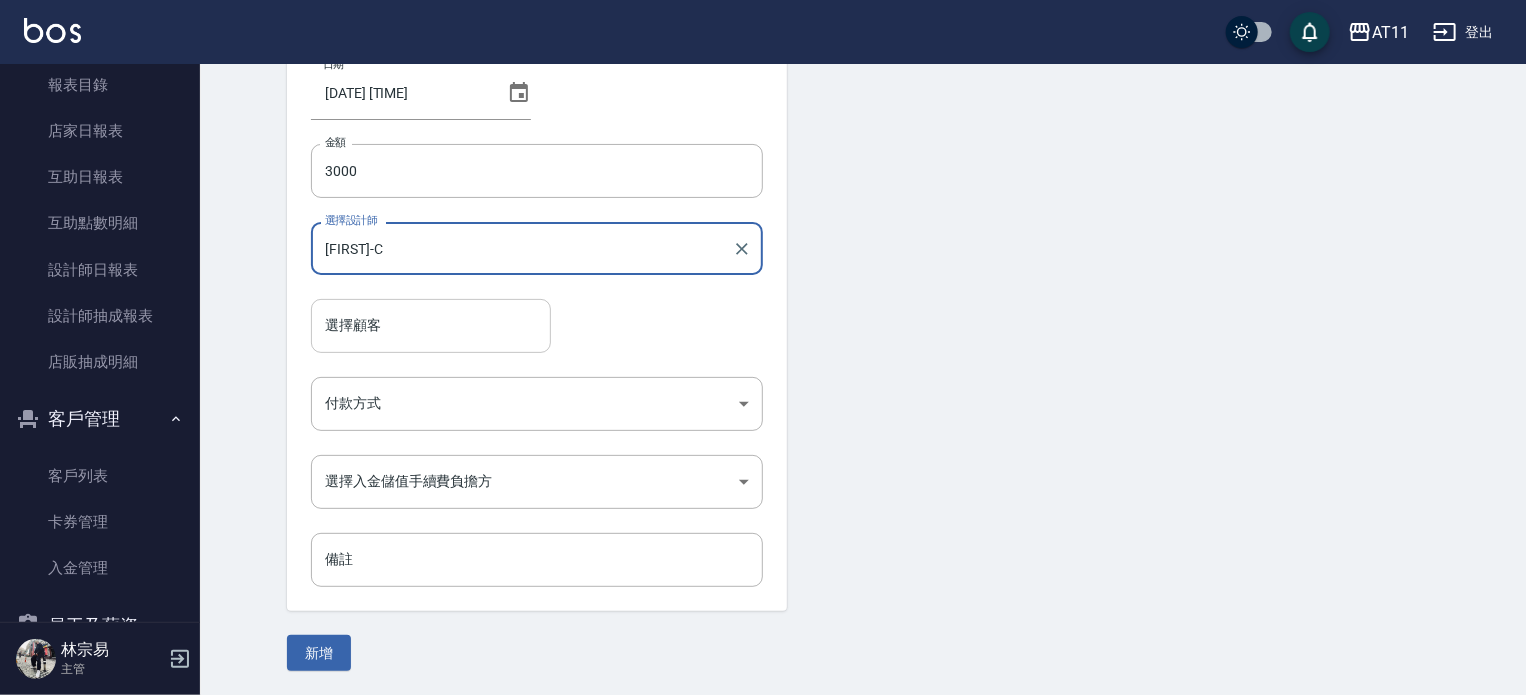 click on "選擇顧客" at bounding box center [431, 325] 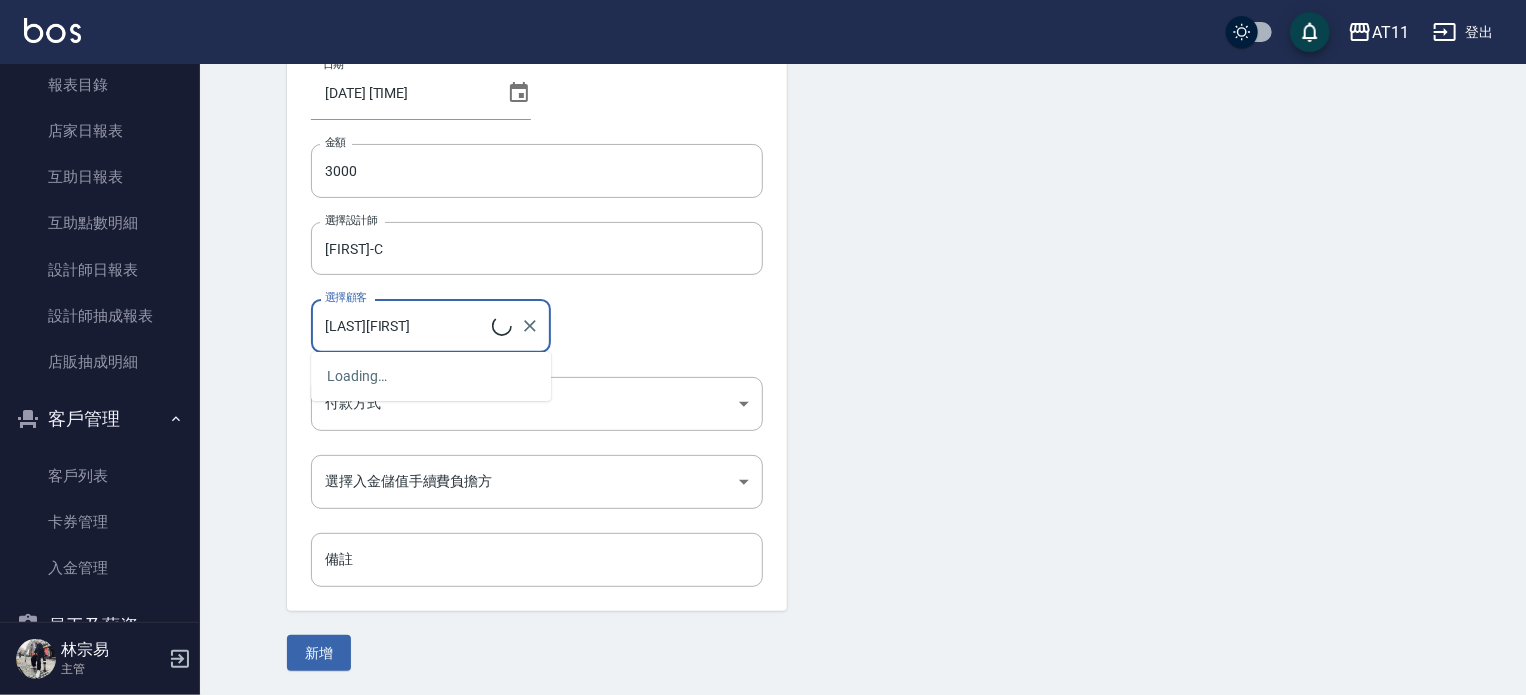 click on "新增" at bounding box center [319, 653] 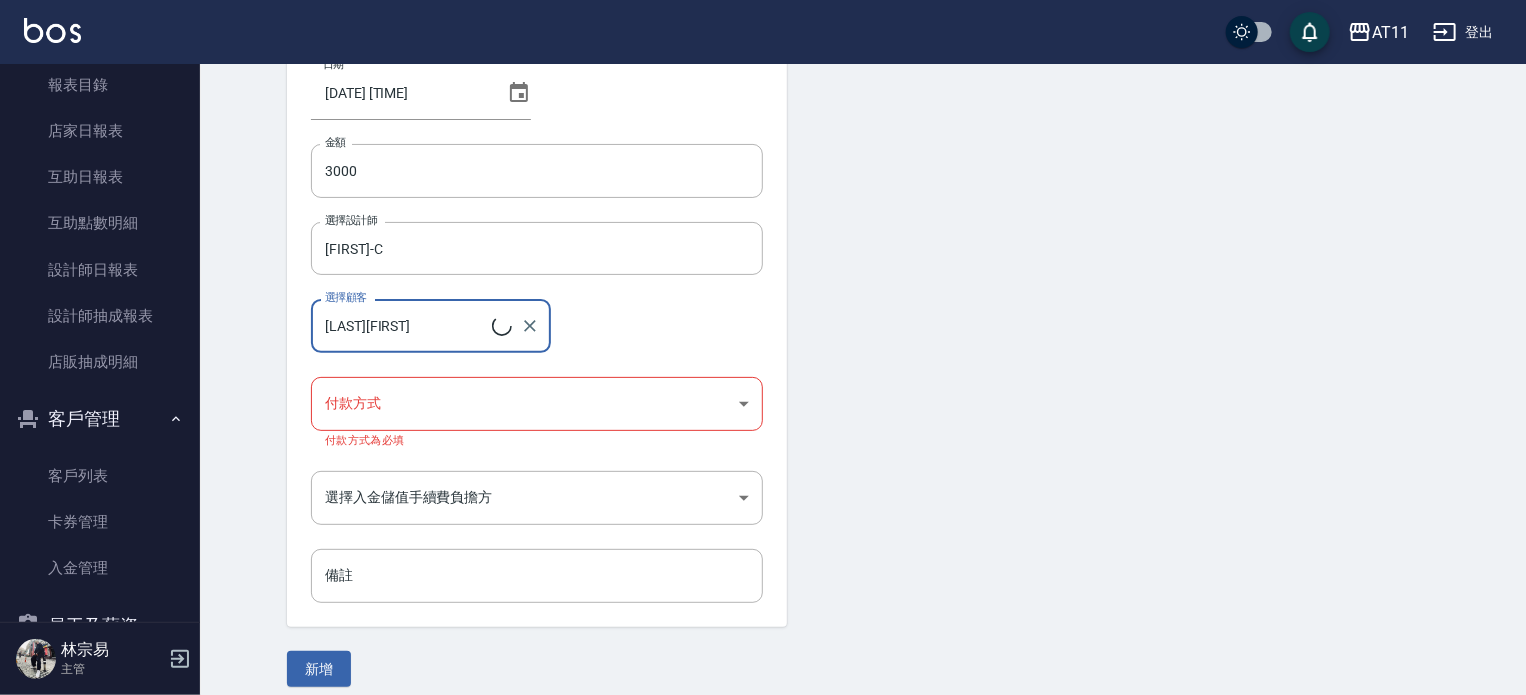 type on "[LAST][FIRST]/[PHONE]/" 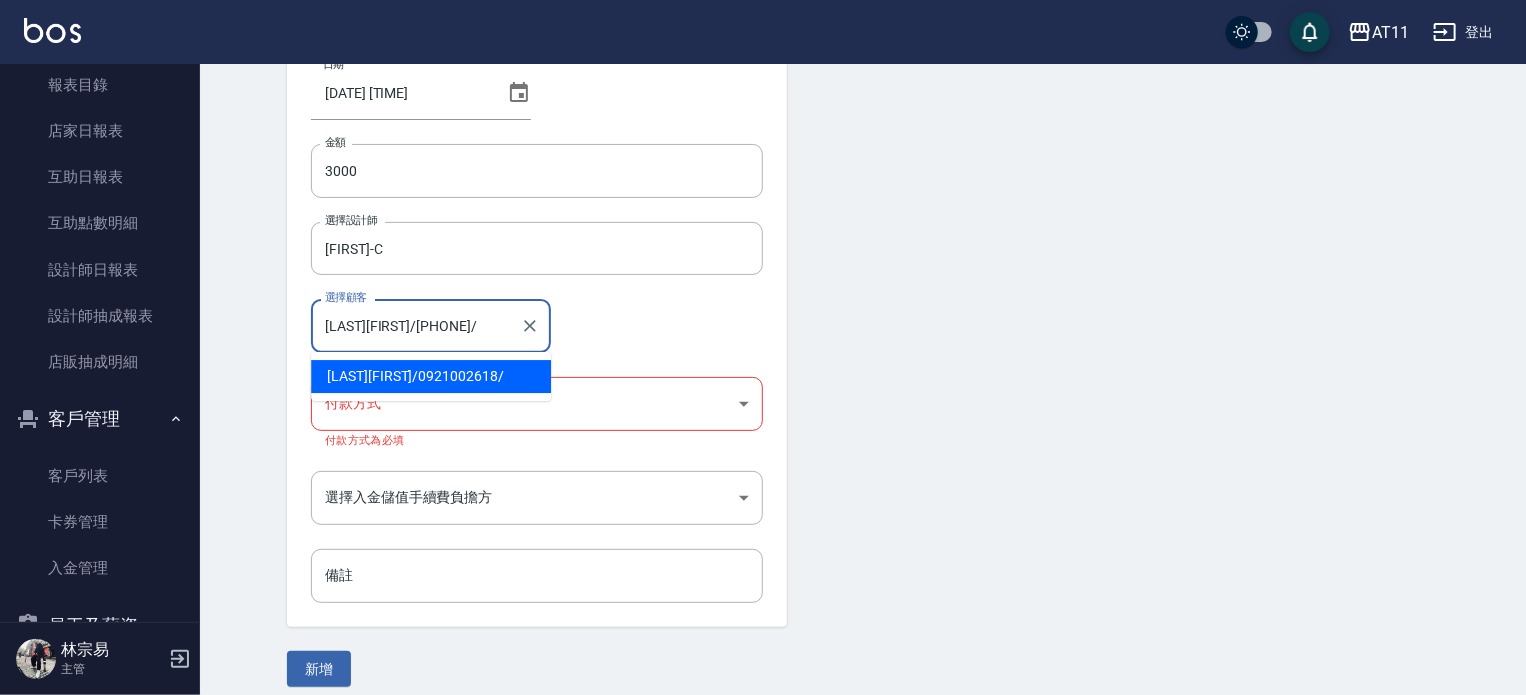 click on "[LAST][FIRST]/[PHONE]/" at bounding box center (416, 325) 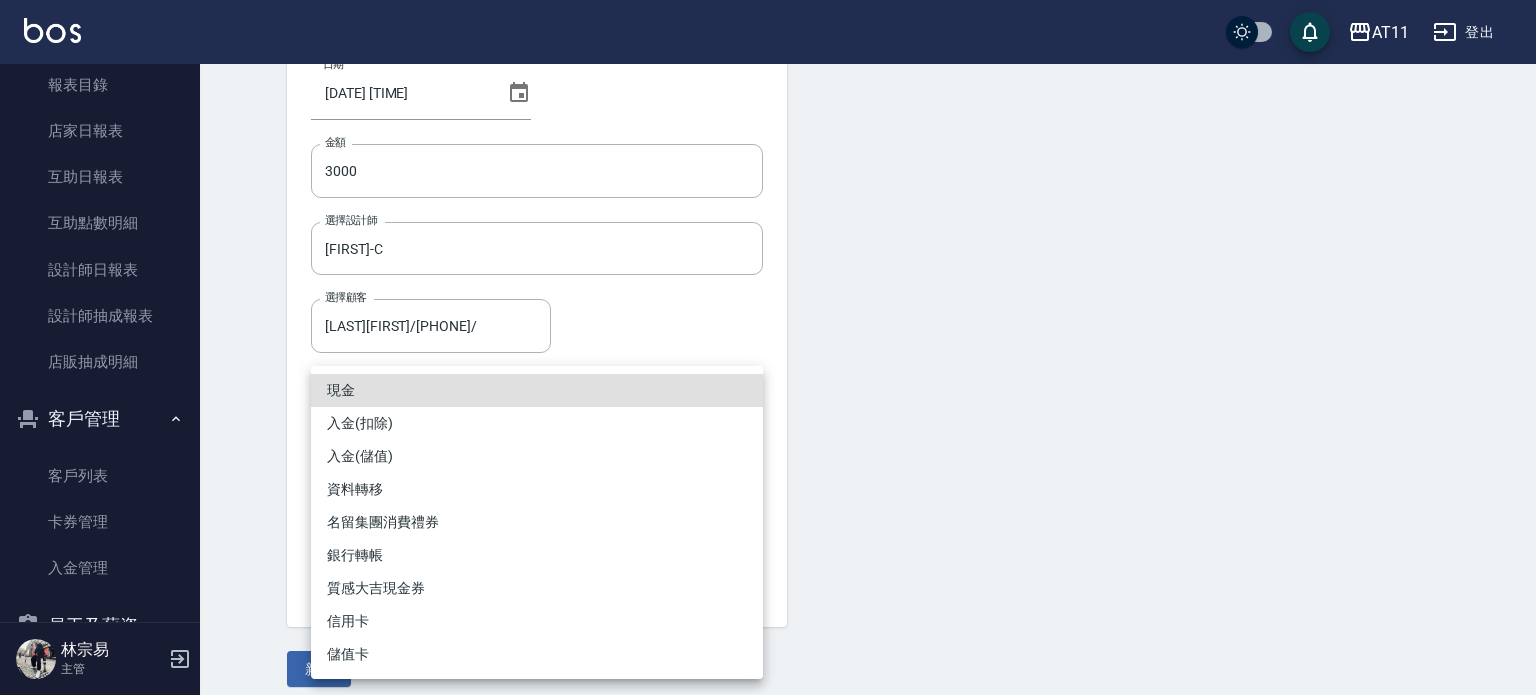 click on "AT11 登出 櫃檯作業 打帳單 帳單列表 現金收支登錄 材料自購登錄 每日結帳 排班表 現場電腦打卡 掃碼打卡 預約管理 預約管理 單日預約紀錄 單週預約紀錄 報表及分析 報表目錄 店家日報表 互助日報表 互助點數明細 設計師日報表 設計師抽成報表 店販抽成明細 客戶管理 客戶列表 卡券管理 入金管理 員工及薪資 員工列表 全店打卡記錄 商品管理 商品分類設定 商品列表 資料設定 服務分類設定 服務項目設定 預收卡設定 支付方式設定 第三方卡券設定 [LAST][FIRST] 主管 Top Up Create 新增入金 日期 [DATE] [TIME] 金額 3000 金額 選擇設計師 Connie-C 選擇設計師 選擇顧客 [LAST][FIRST]/[PHONE]/ 選擇顧客 付款方式 ​ 付款方式 付款方式為必填 選擇入金儲值手續費負擔方 ​ 選擇入金儲值手續費負擔方 備註 備註 新增 現金 入金(扣除) 入金(儲值) 資料轉移 名留集團消費禮券 銀行轉帳 信用卡" at bounding box center (768, 288) 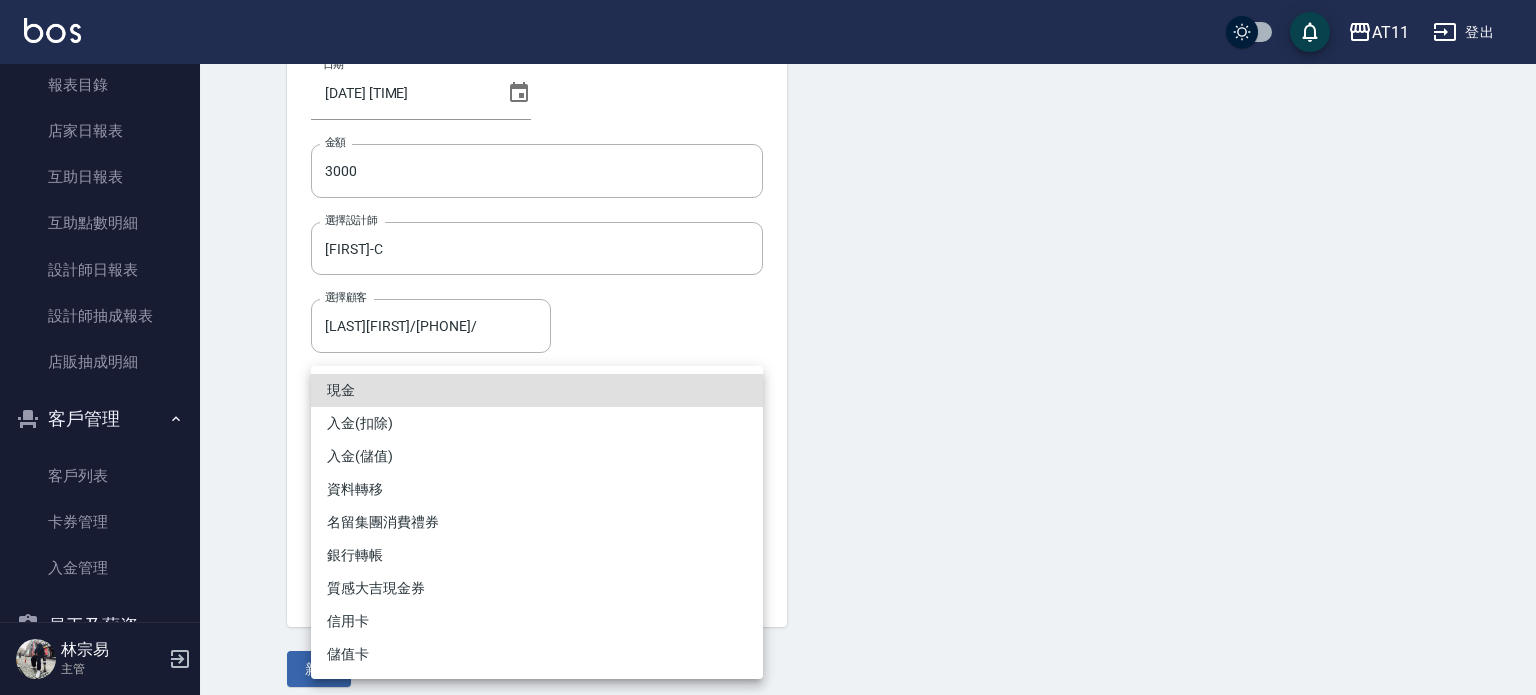 click on "入金(儲值)" at bounding box center [537, 456] 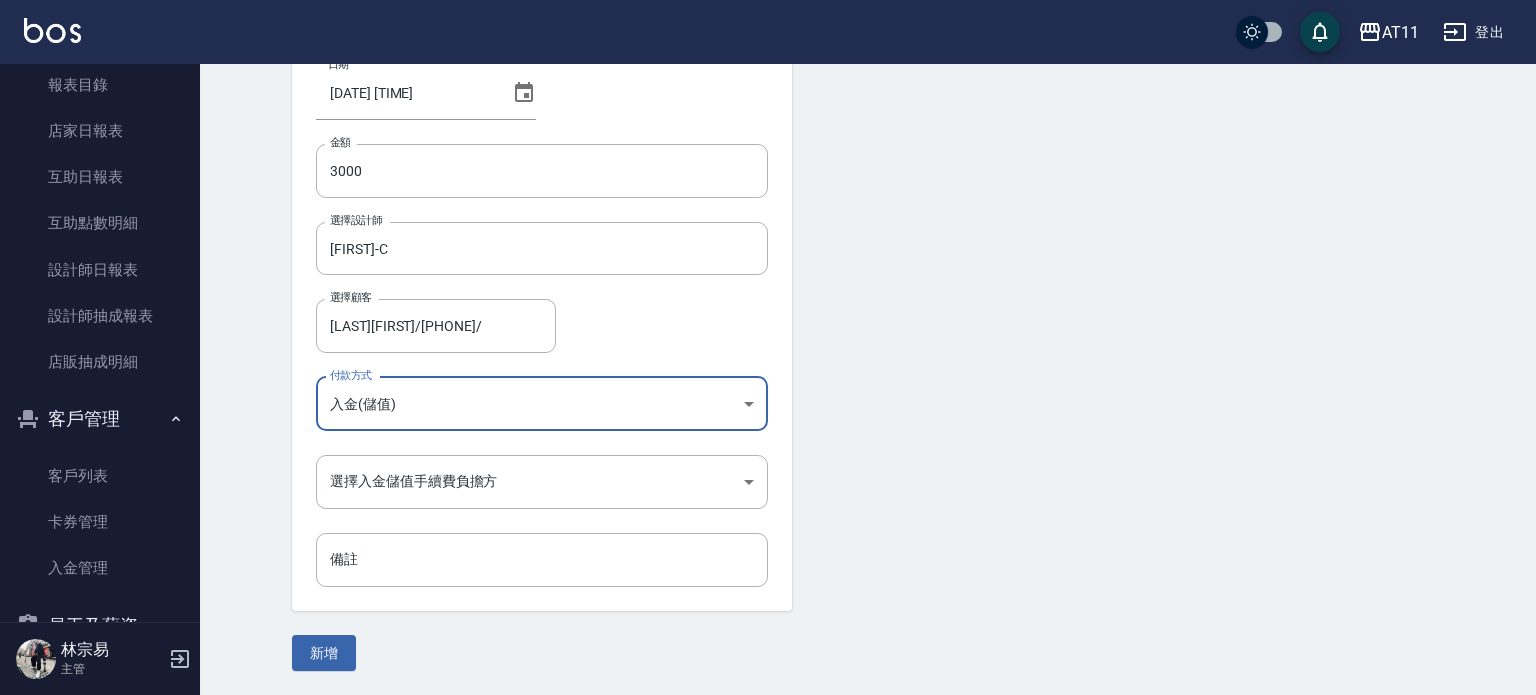 type on "入金(儲值)" 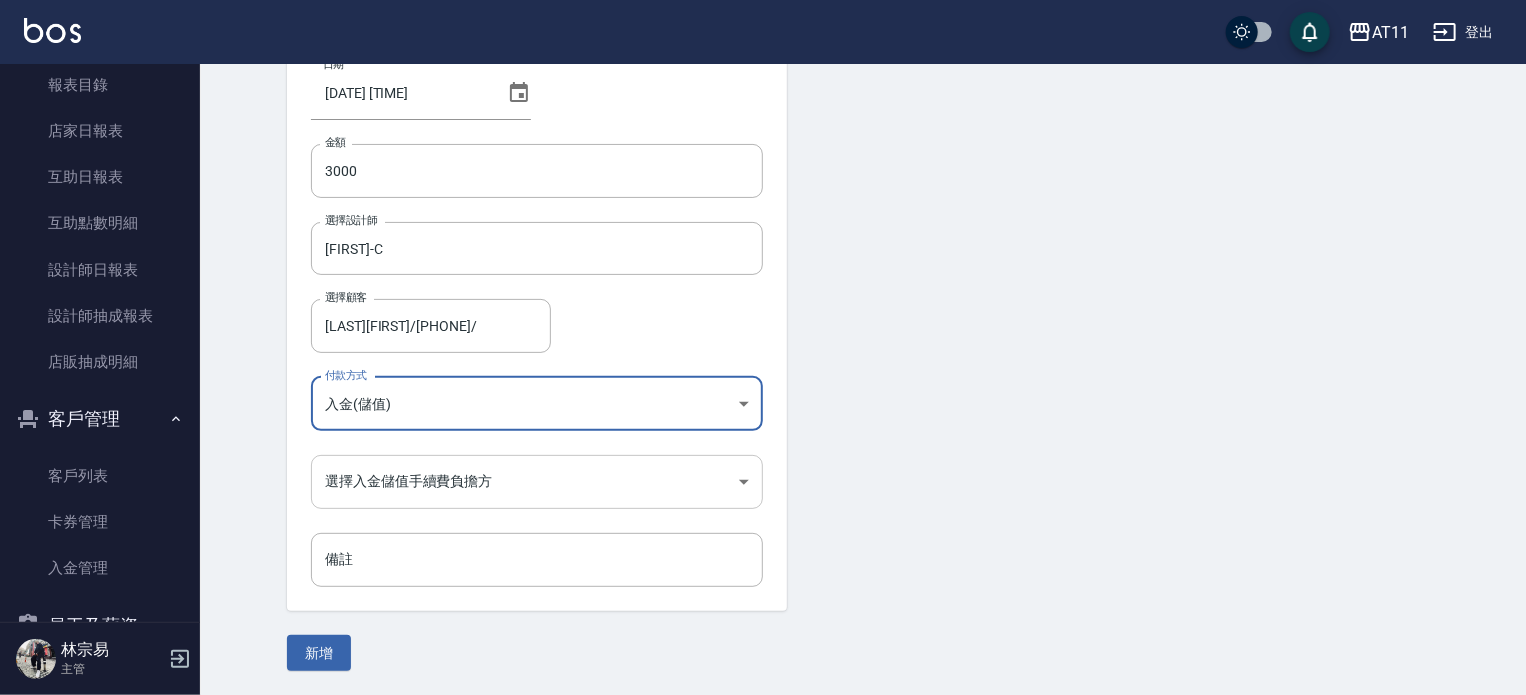 click on "AT11 登出 櫃檯作業 打帳單 帳單列表 現金收支登錄 材料自購登錄 每日結帳 排班表 現場電腦打卡 掃碼打卡 預約管理 預約管理 單日預約紀錄 單週預約紀錄 報表及分析 報表目錄 店家日報表 互助日報表 互助點數明細 設計師日報表 設計師抽成報表 店販抽成明細 客戶管理 客戶列表 卡券管理 入金管理 員工及薪資 員工列表 全店打卡記錄 商品管理 商品分類設定 商品列表 資料設定 服務分類設定 服務項目設定 預收卡設定 支付方式設定 第三方卡券設定 [LAST][FIRST] 主管 Top Up Create 新增入金 日期 [DATE] [TIME] 金額 3000 金額 選擇設計師 Connie-C 選擇設計師 選擇顧客 [LAST][FIRST]/[PHONE]/ 選擇顧客 付款方式 入金(儲值) 入金(儲值) 付款方式 選擇入金儲值手續費負擔方 ​ 選擇入金儲值手續費負擔方 備註 備註 新增" at bounding box center [763, 280] 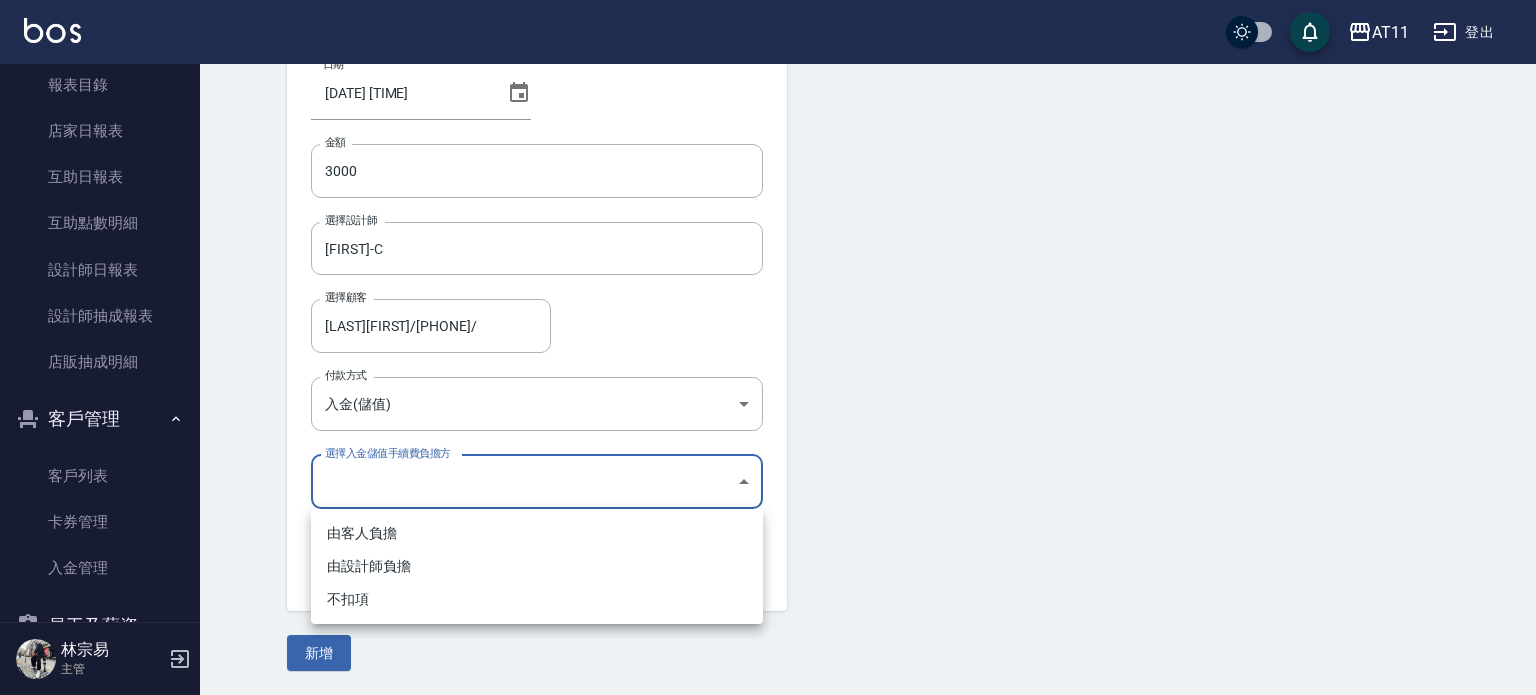 click on "不扣項" at bounding box center [537, 599] 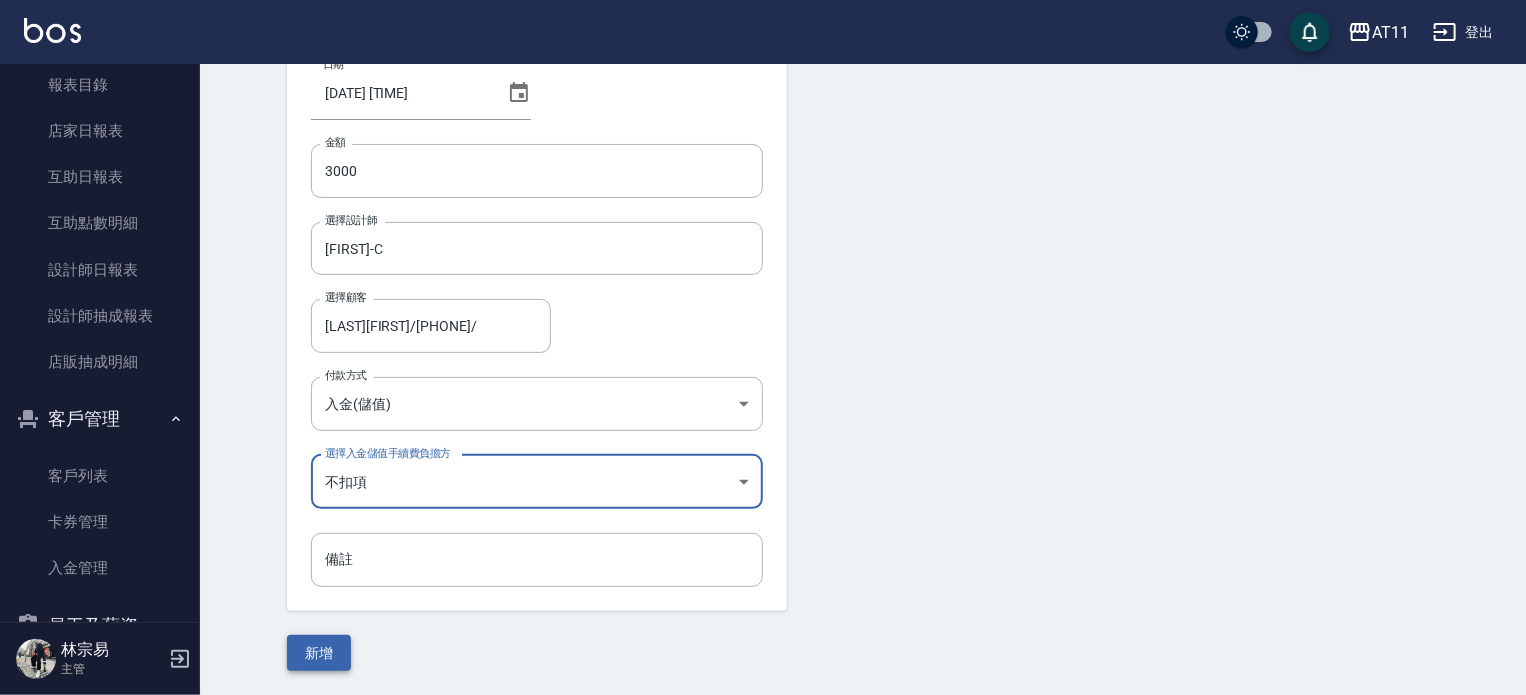 click on "新增" at bounding box center (319, 653) 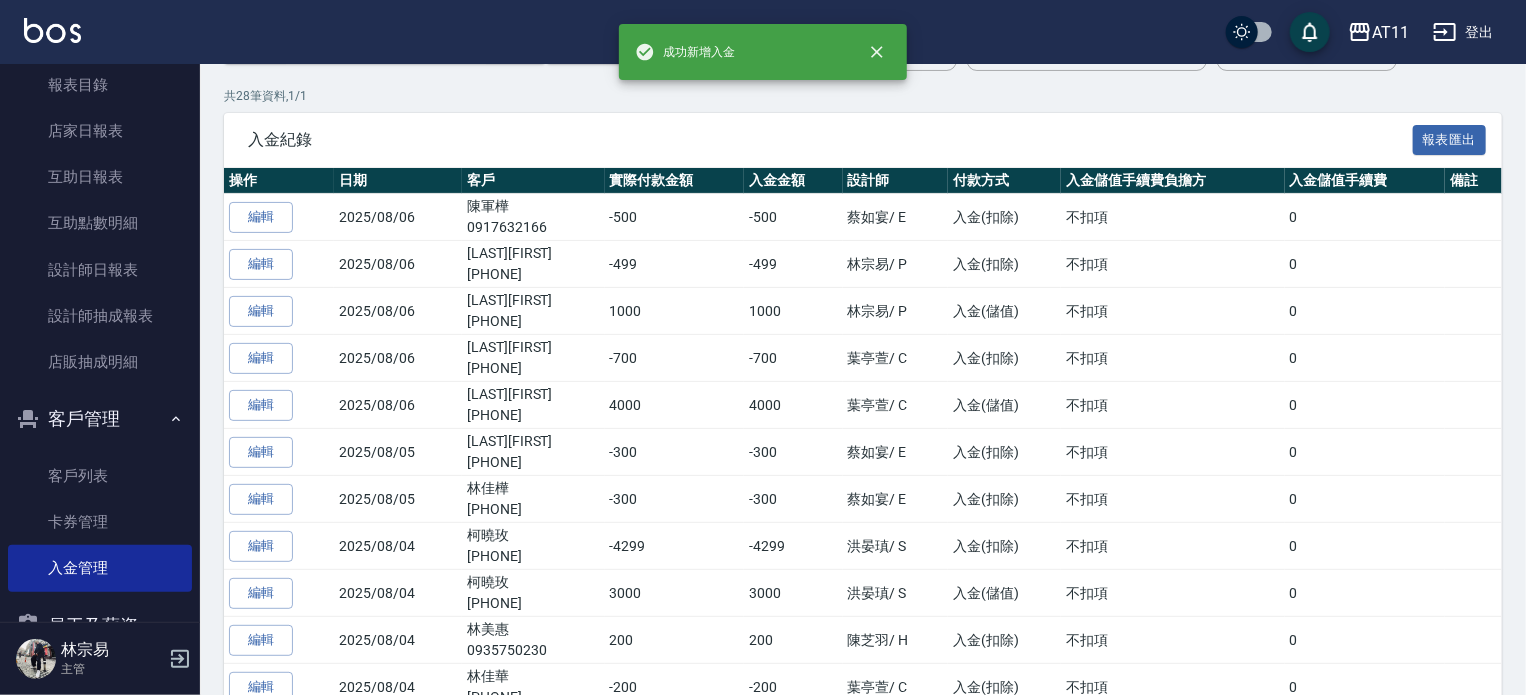 scroll, scrollTop: 0, scrollLeft: 0, axis: both 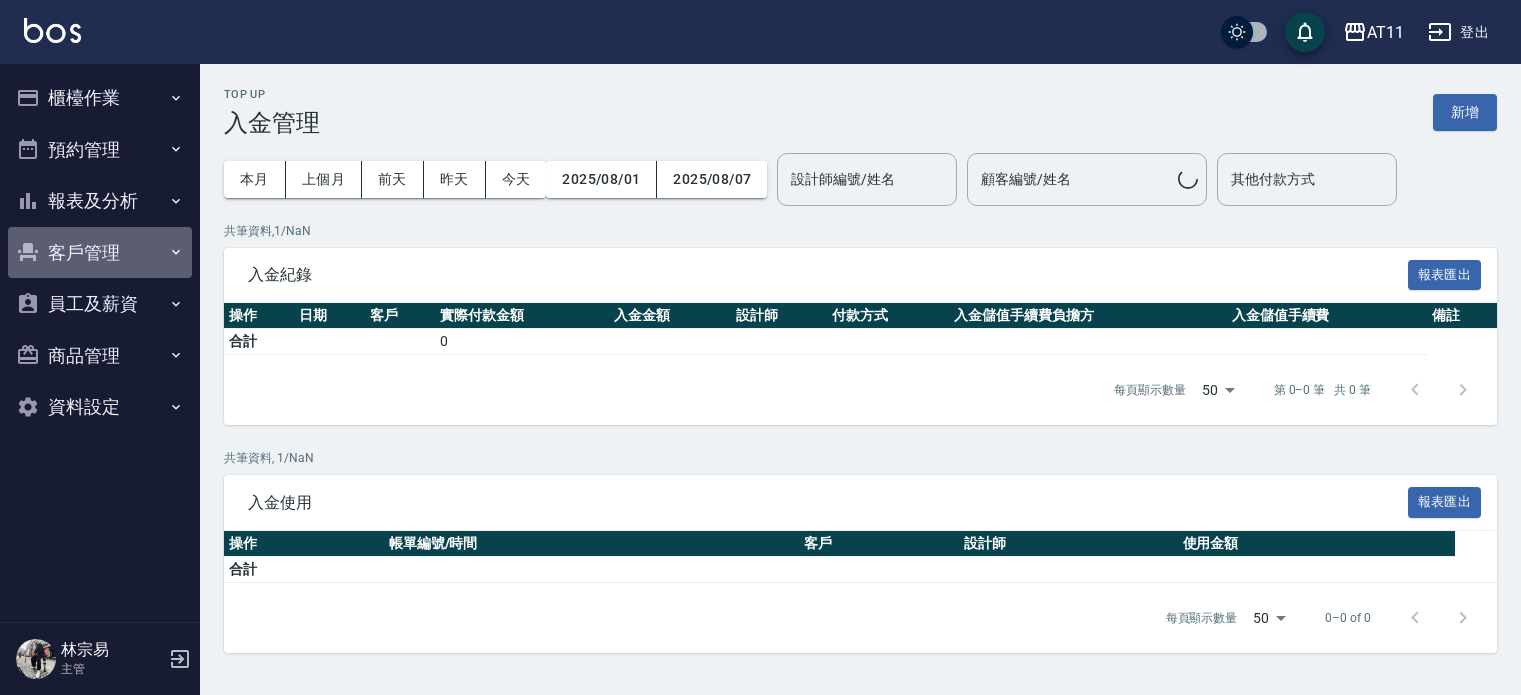 click on "客戶管理" at bounding box center (100, 253) 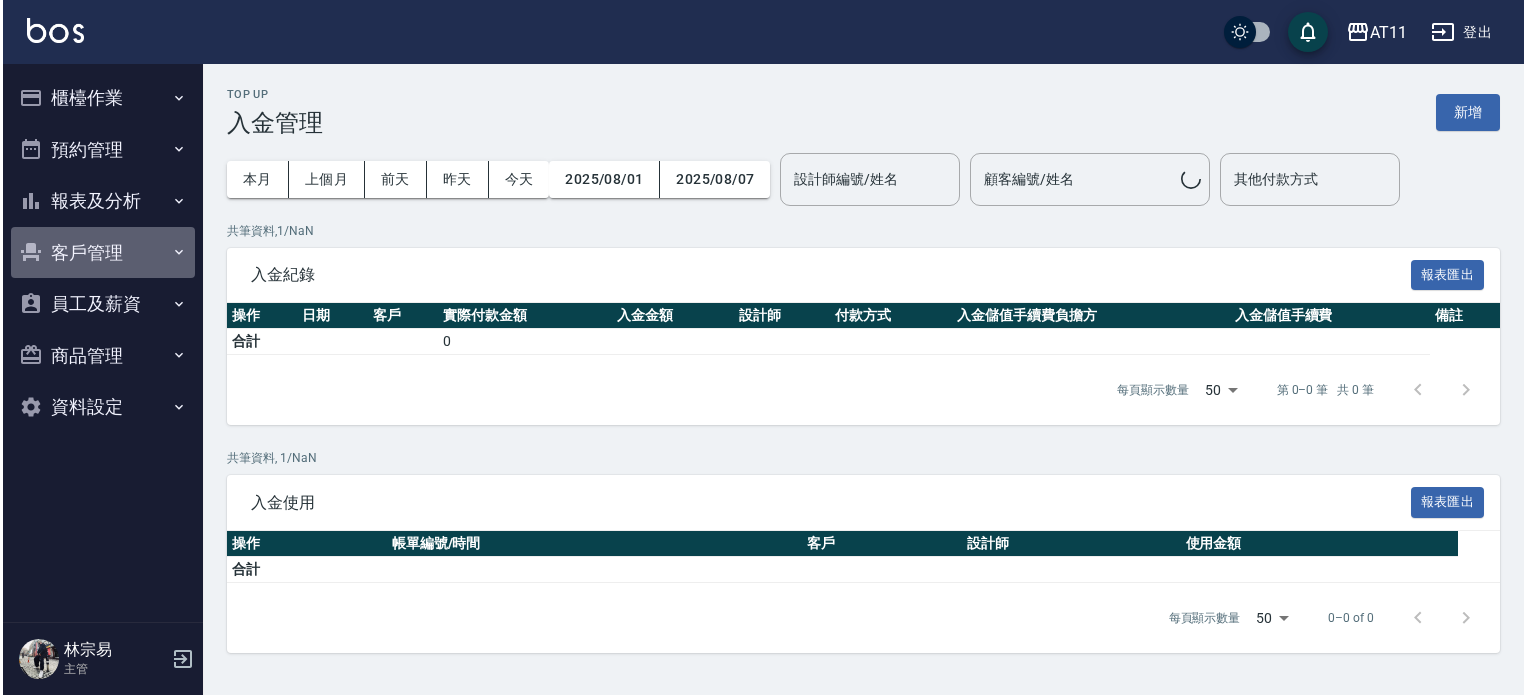 scroll, scrollTop: 0, scrollLeft: 0, axis: both 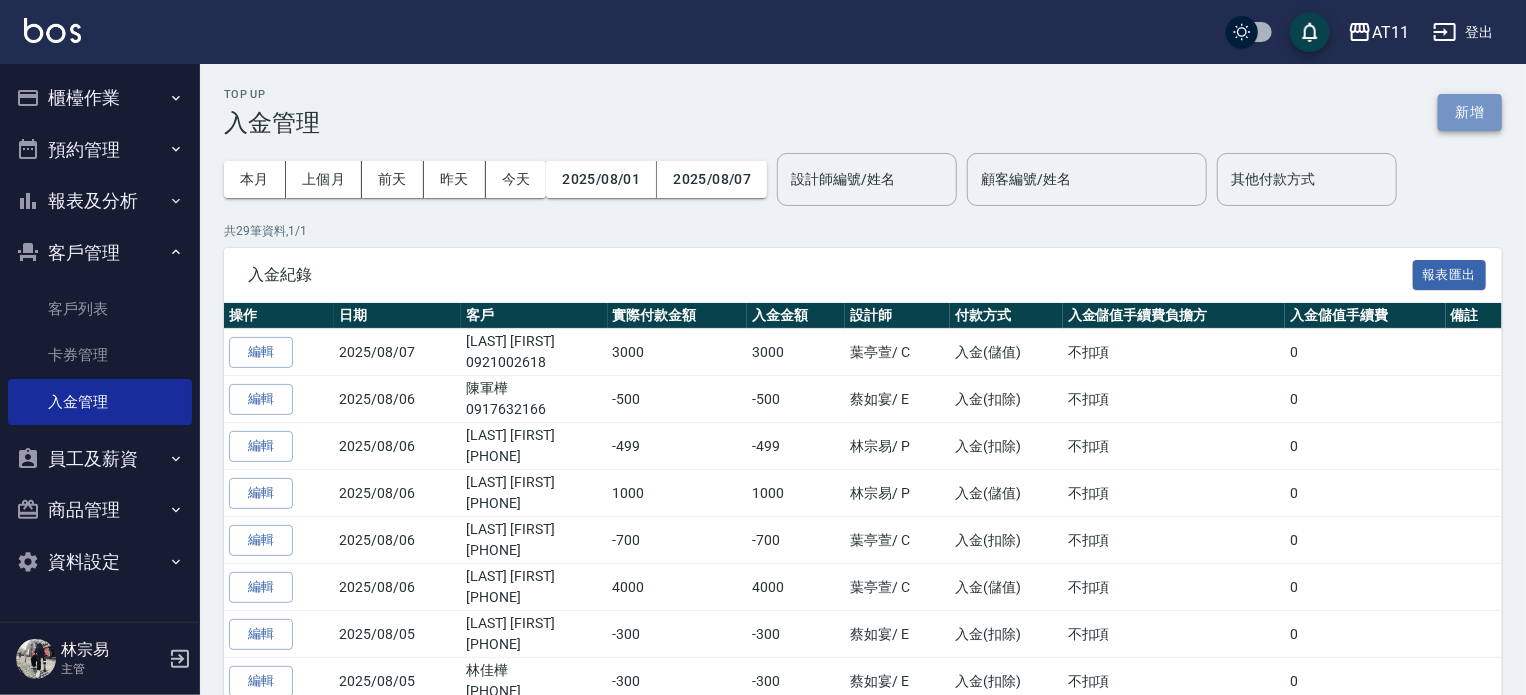click on "新增" at bounding box center (1470, 112) 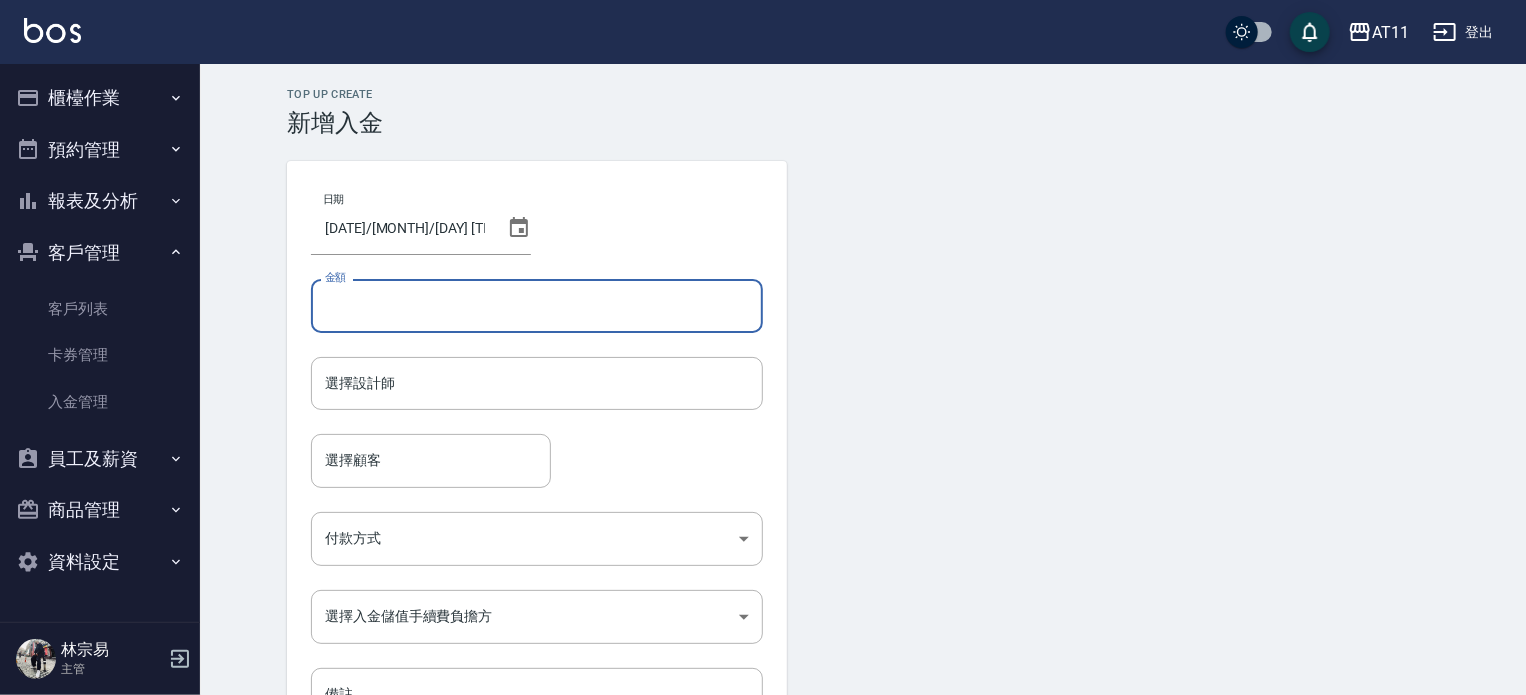click on "金額" at bounding box center (537, 306) 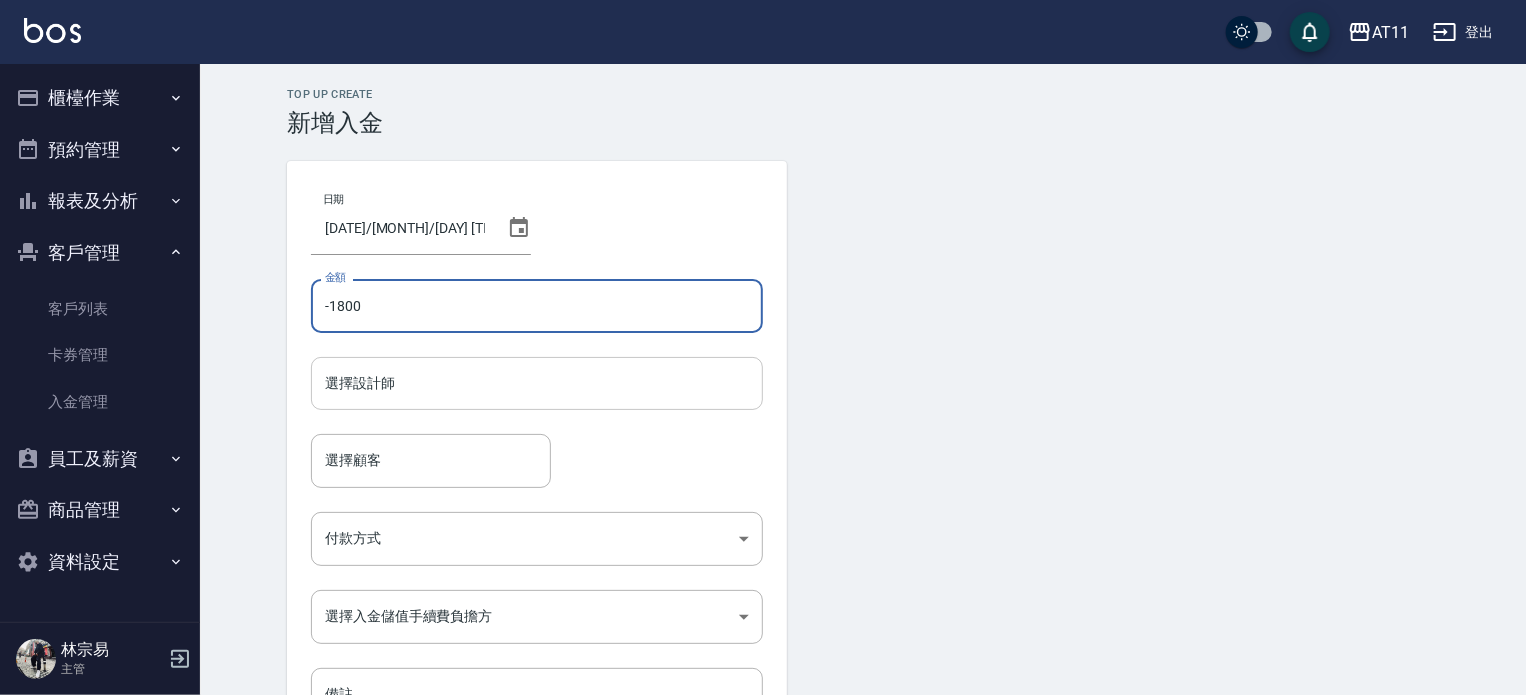 click on "選擇設計師" at bounding box center (537, 383) 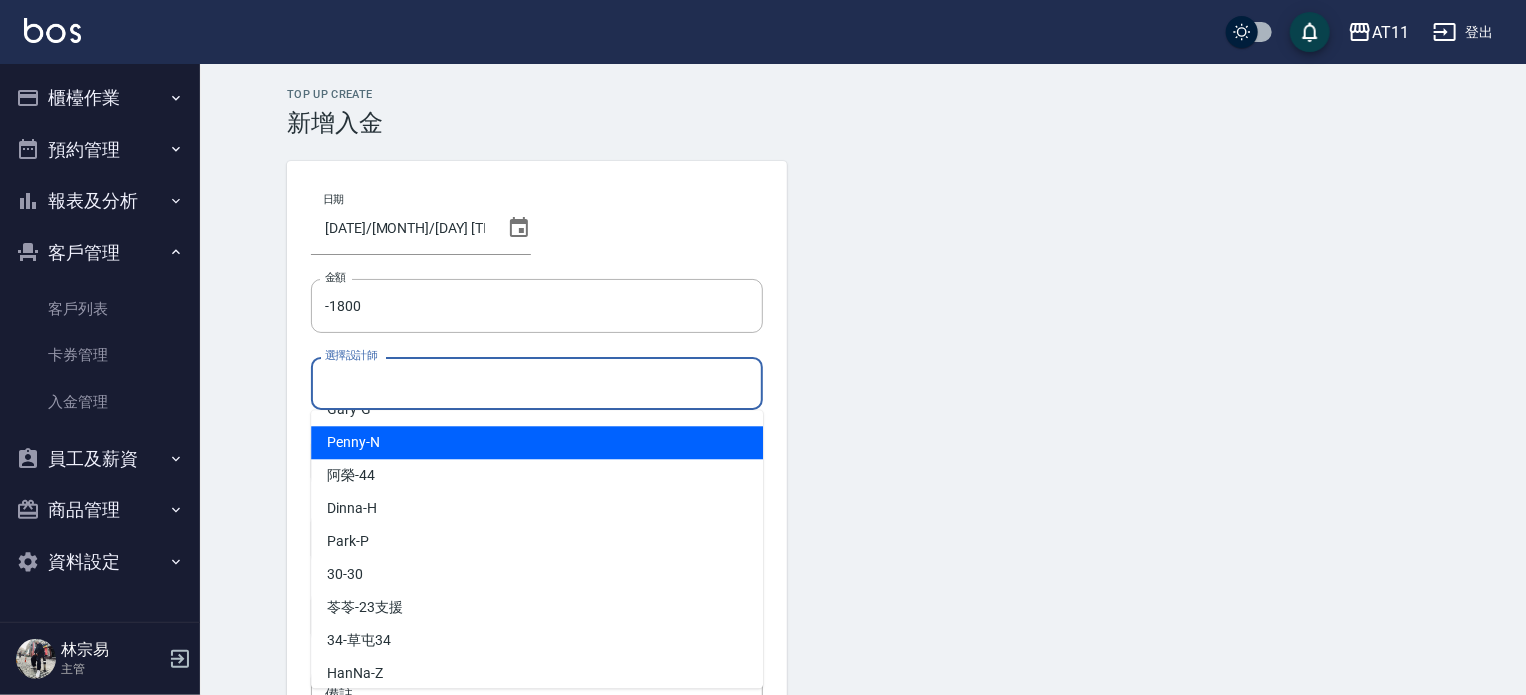 scroll, scrollTop: 200, scrollLeft: 0, axis: vertical 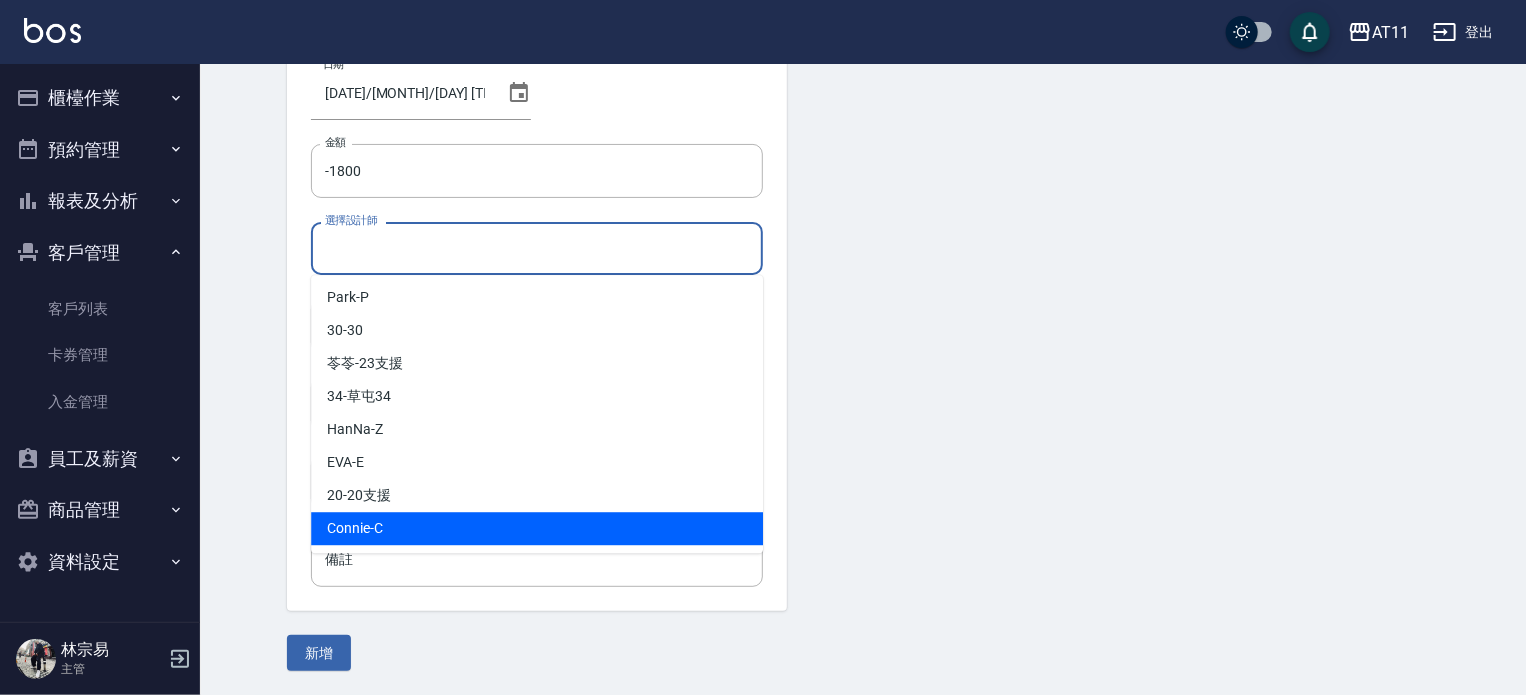 click on "[FIRST]-C" at bounding box center (355, 528) 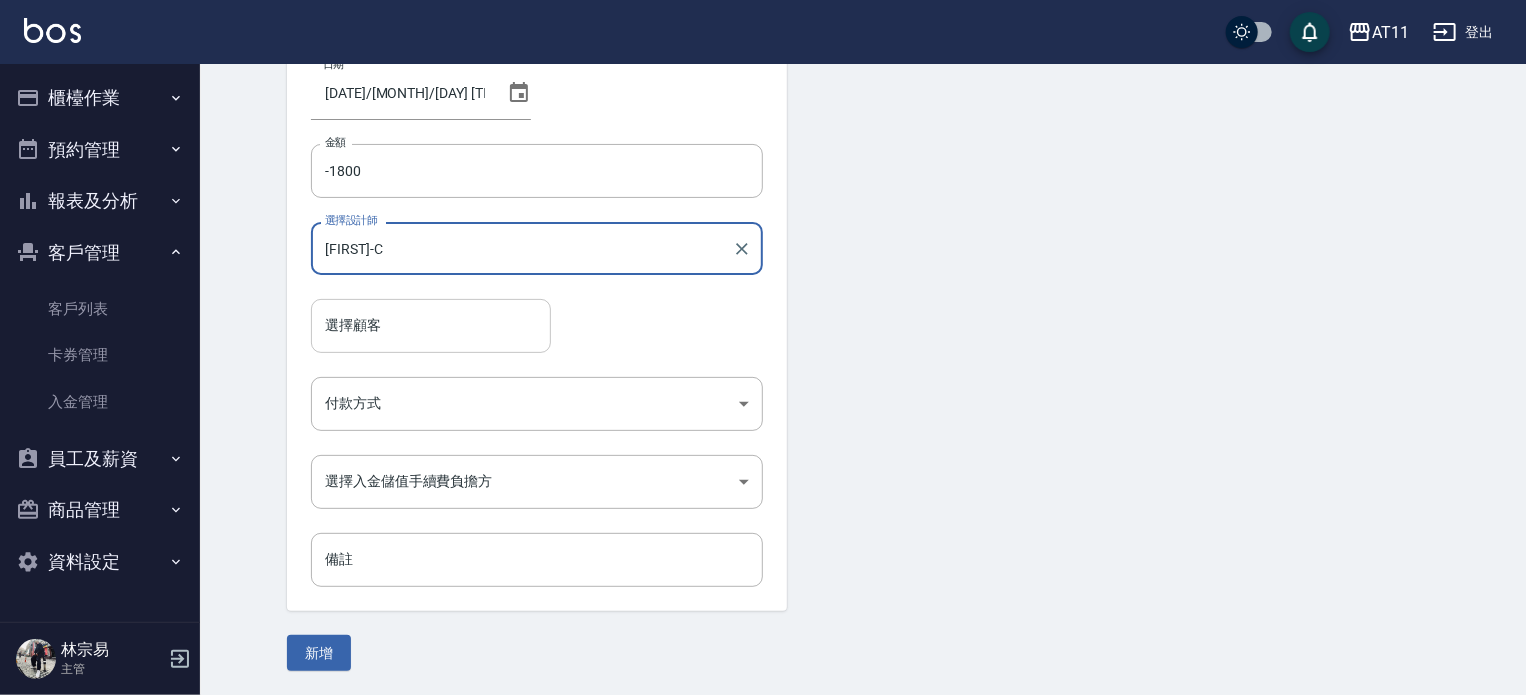 click on "選擇顧客" at bounding box center [431, 325] 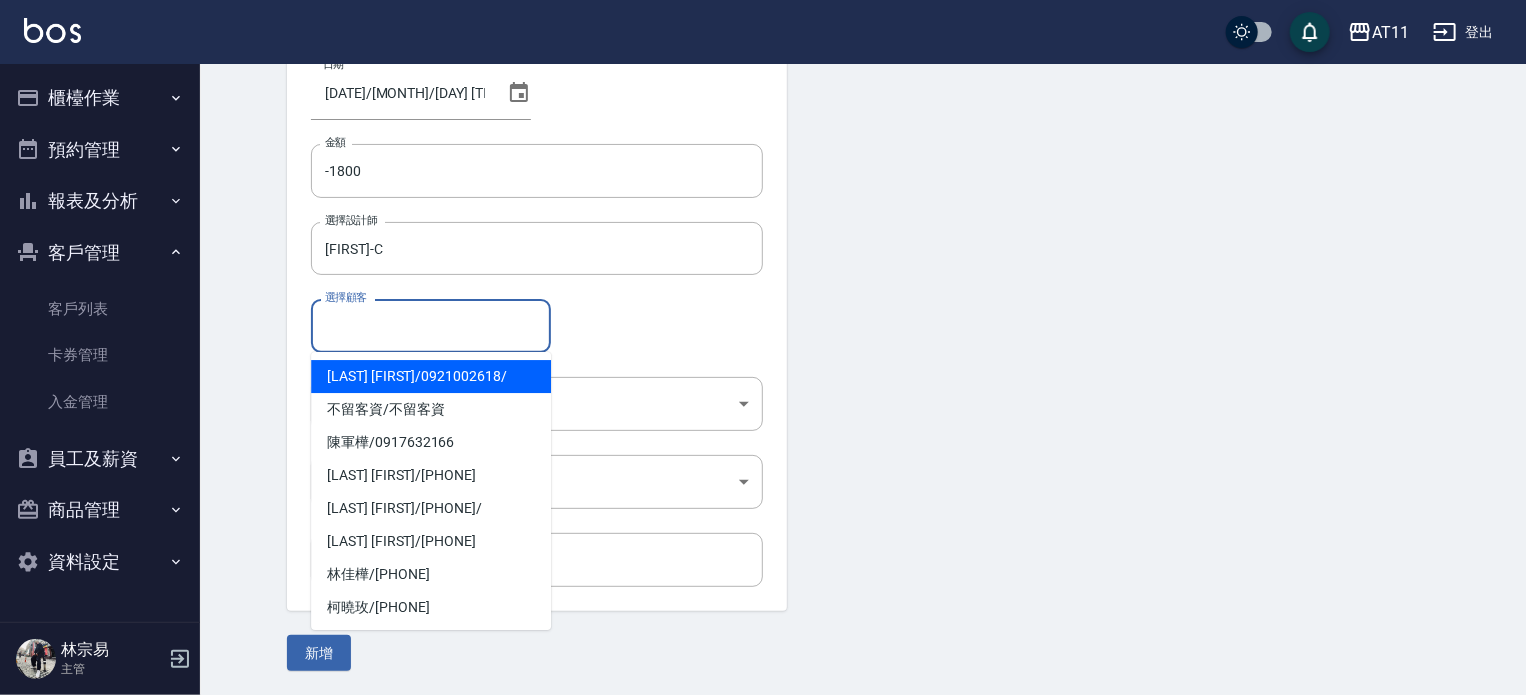 click on "[LAST][FIRST]  /  [PHONE]  /" at bounding box center [431, 376] 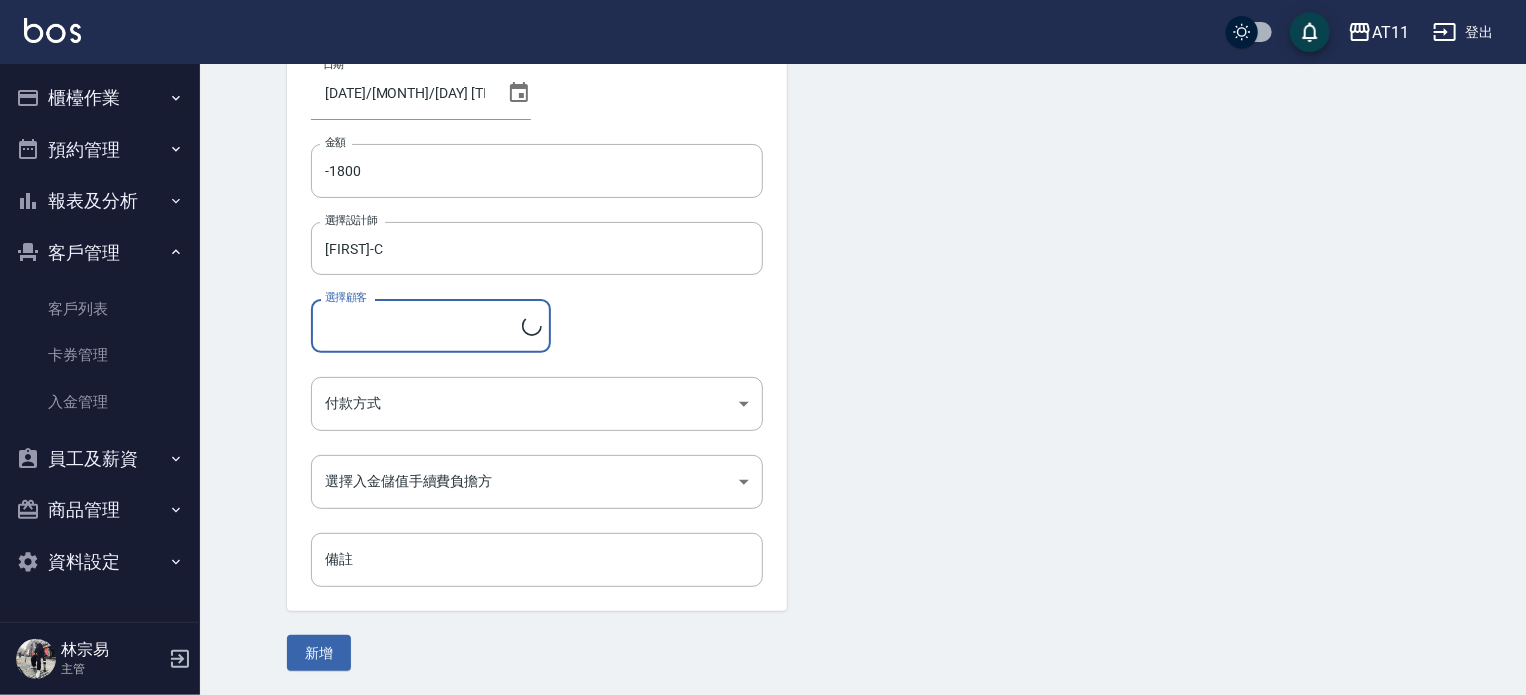 type on "[LAST][FIRST]/[PHONE]/" 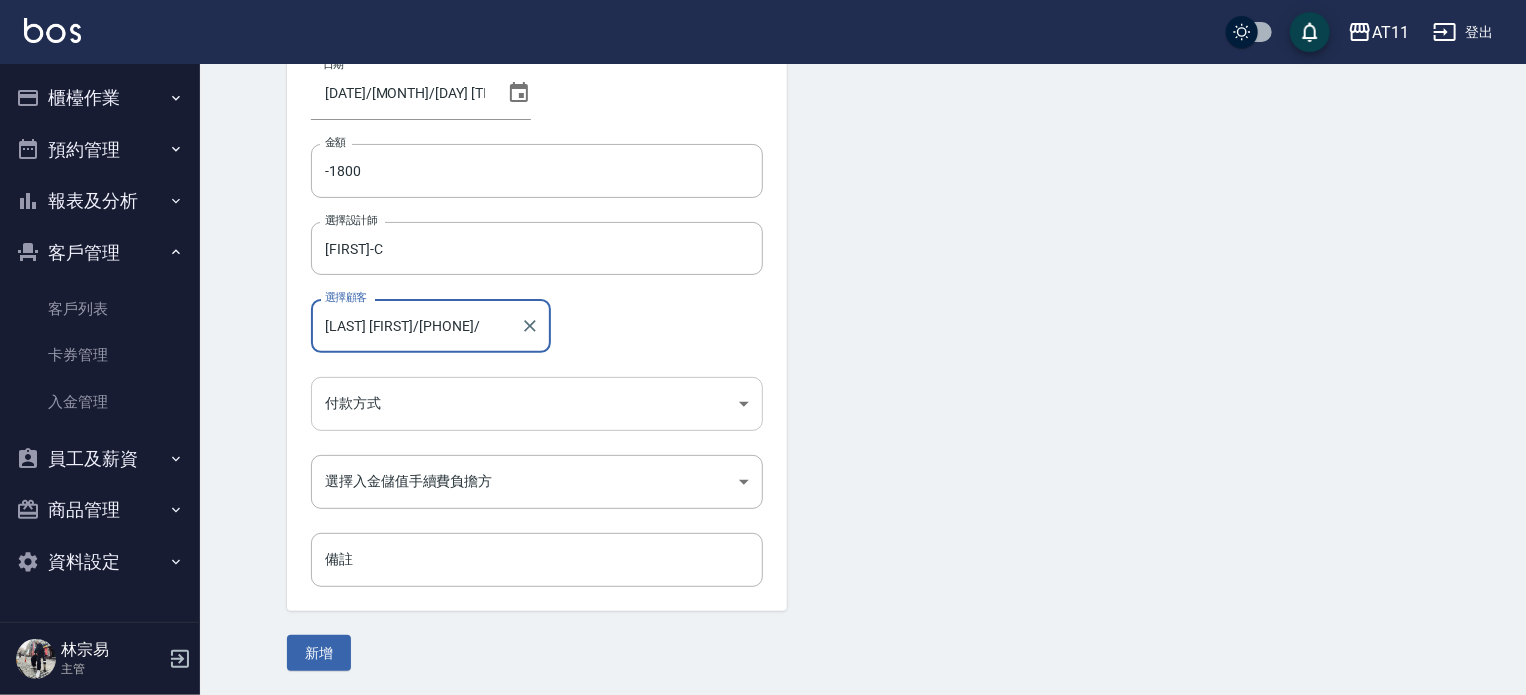 click on "AT11 登出 櫃檯作業 打帳單 帳單列表 現金收支登錄 材料自購登錄 每日結帳 排班表 現場電腦打卡 掃碼打卡 預約管理 預約管理 單日預約紀錄 單週預約紀錄 報表及分析 報表目錄 店家日報表 互助日報表 互助點數明細 設計師日報表 設計師抽成報表 店販抽成明細 客戶管理 客戶列表 卡券管理 入金管理 員工及薪資 員工列表 全店打卡記錄 商品管理 商品分類設定 商品列表 資料設定 服務分類設定 服務項目設定 預收卡設定 支付方式設定 第三方卡券設定 林宗易 主管 Top Up Create 新增入金 日期 2025/08/07 13:26 金額 -1800 金額 選擇設計師 Connie-C 選擇設計師 選擇顧客 陳秀菁/0921002618/ 選擇顧客 付款方式 ​ 付款方式 選擇入金儲值手續費負擔方 ​ 選擇入金儲值手續費負擔方 備註 備註 新增" at bounding box center [763, 280] 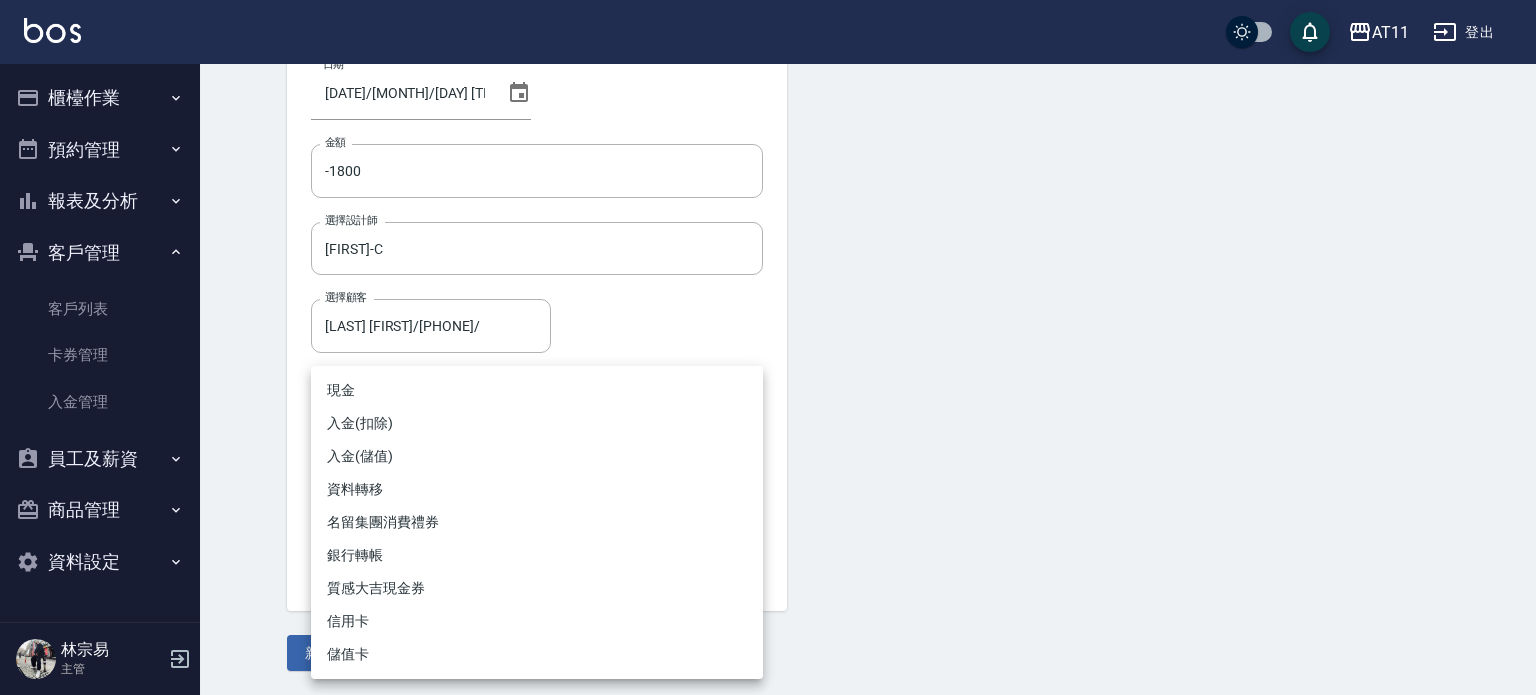 click on "入金(扣除)" at bounding box center (537, 423) 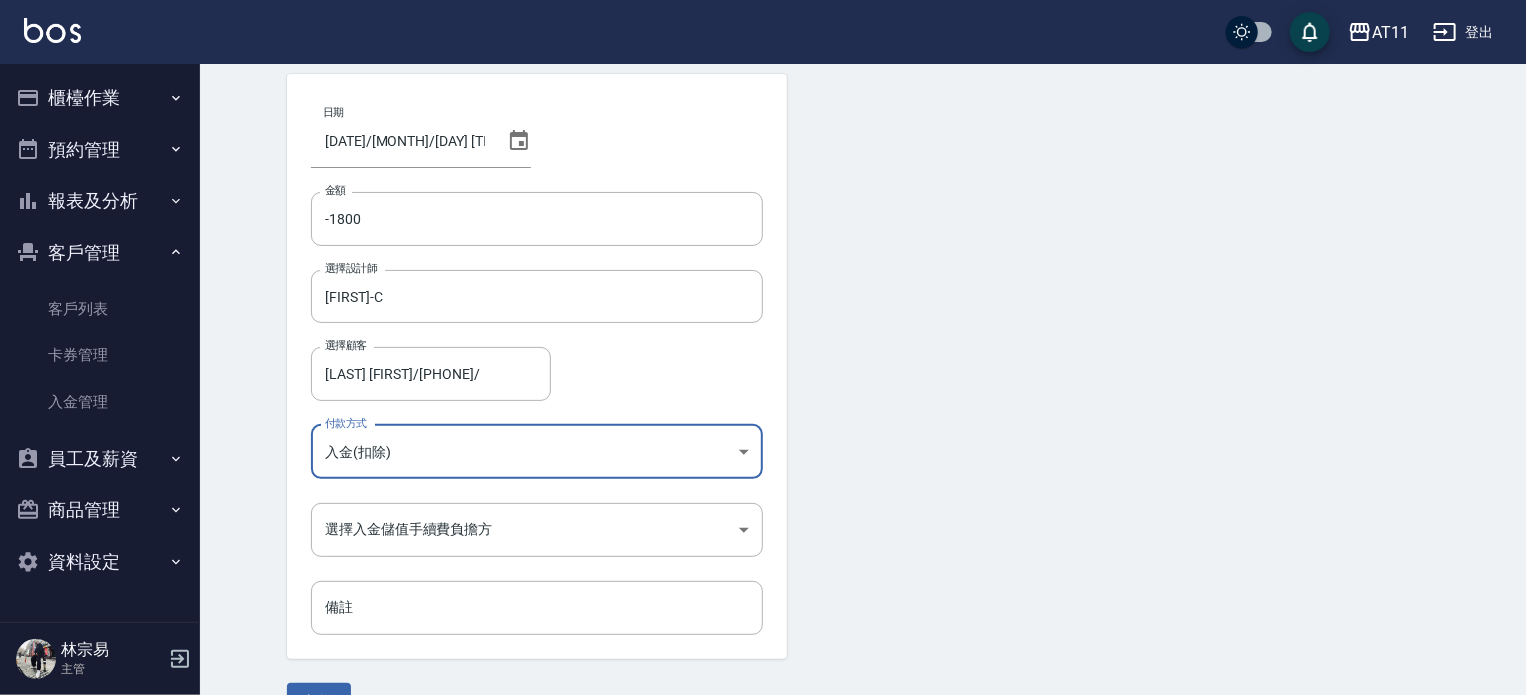 scroll, scrollTop: 135, scrollLeft: 0, axis: vertical 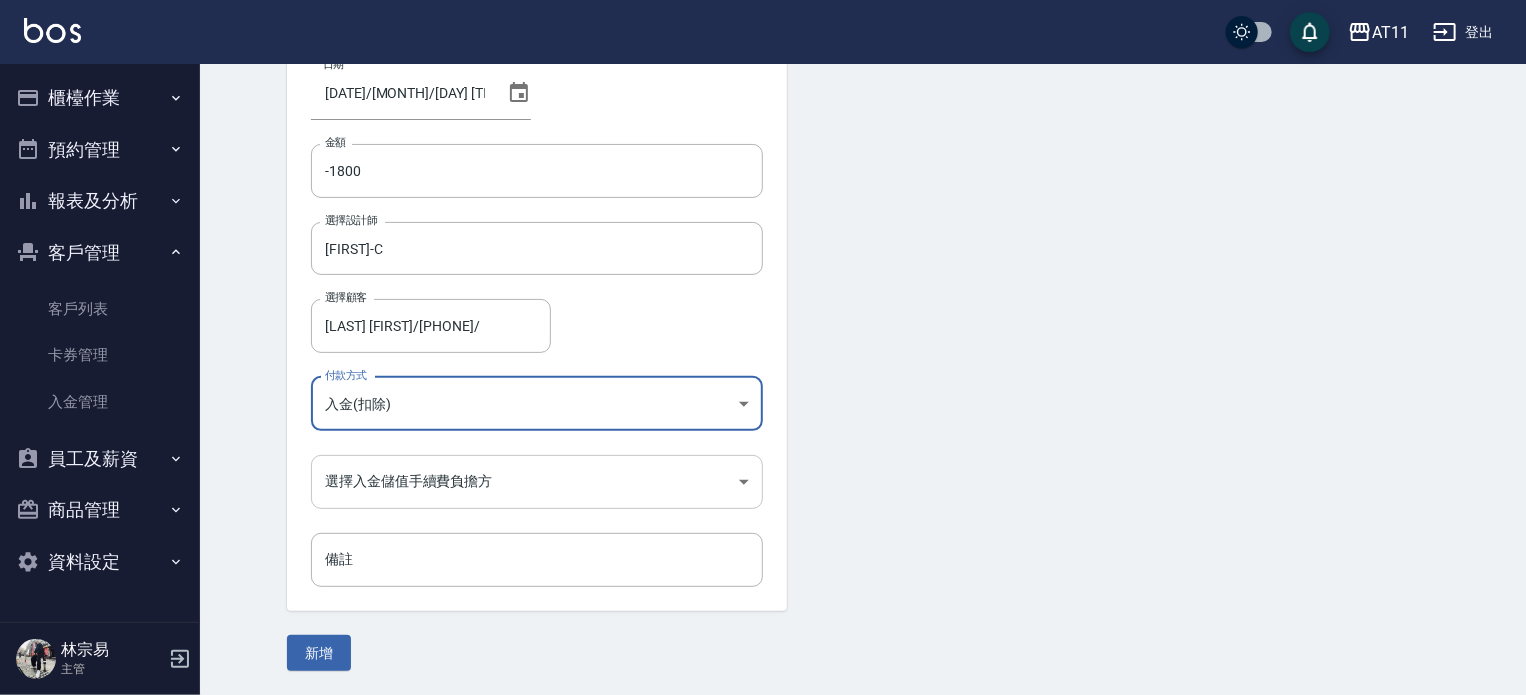click on "AT11 登出 櫃檯作業 打帳單 帳單列表 現金收支登錄 材料自購登錄 每日結帳 排班表 現場電腦打卡 掃碼打卡 預約管理 預約管理 單日預約紀錄 單週預約紀錄 報表及分析 報表目錄 店家日報表 互助日報表 互助點數明細 設計師日報表 設計師抽成報表 店販抽成明細 客戶管理 客戶列表 卡券管理 入金管理 員工及薪資 員工列表 全店打卡記錄 商品管理 商品分類設定 商品列表 資料設定 服務分類設定 服務項目設定 預收卡設定 支付方式設定 第三方卡券設定 林宗易 主管 Top Up Create 新增入金 日期 2025/08/07 13:26 金額 -1800 金額 選擇設計師 Connie-C 選擇設計師 選擇顧客 陳秀菁/0921002618/ 選擇顧客 付款方式 入金(扣除) 入金(扣除) 付款方式 選擇入金儲值手續費負擔方 ​ 選擇入金儲值手續費負擔方 備註 備註 新增" at bounding box center (763, 280) 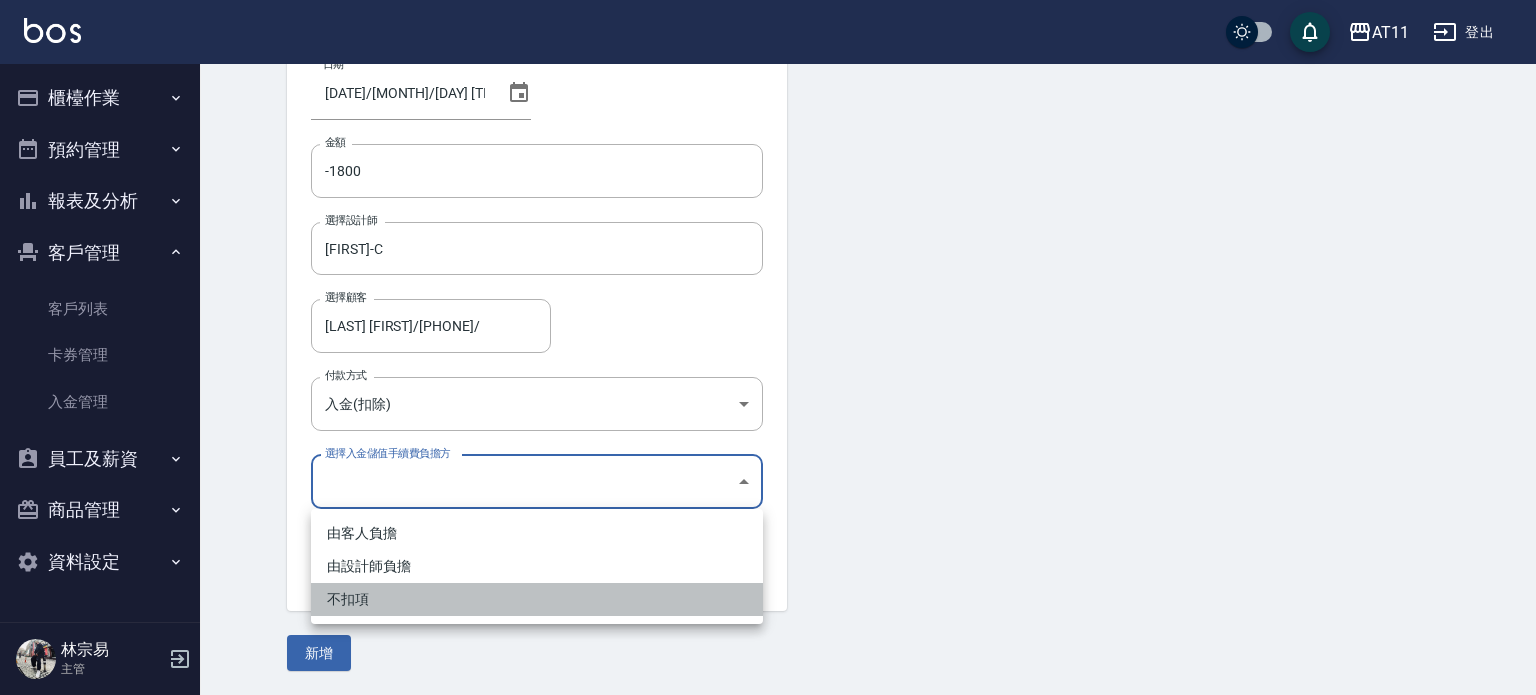 click on "不扣項" at bounding box center [537, 599] 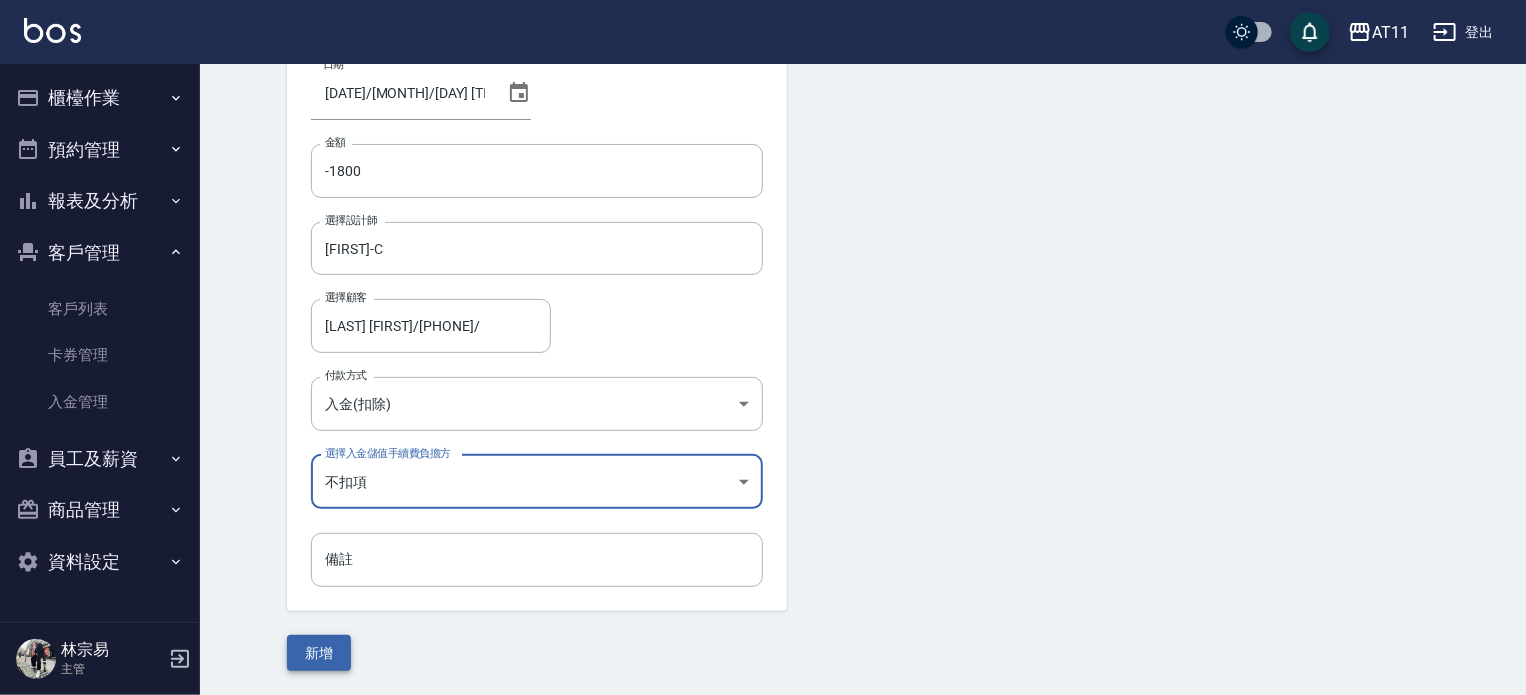 click on "新增" at bounding box center (319, 653) 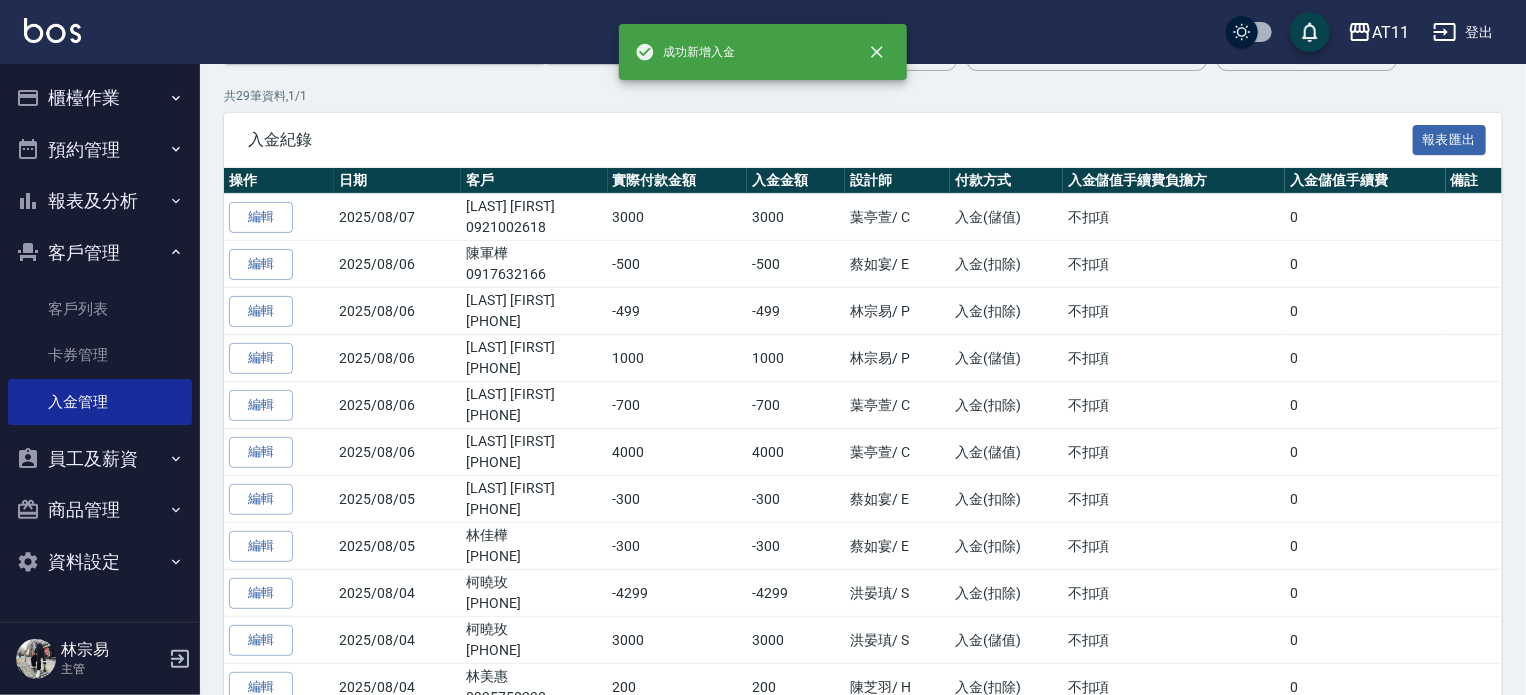scroll, scrollTop: 0, scrollLeft: 0, axis: both 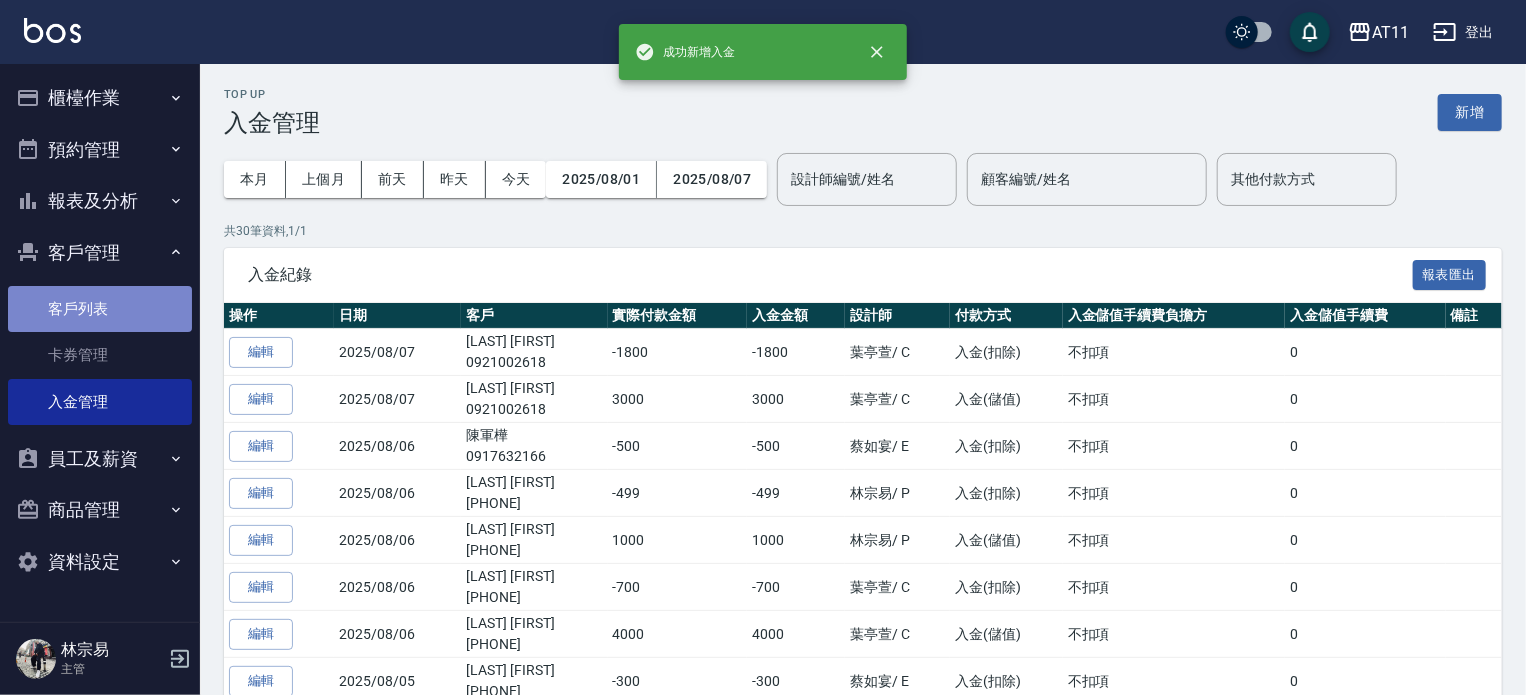 click on "客戶列表" at bounding box center [100, 309] 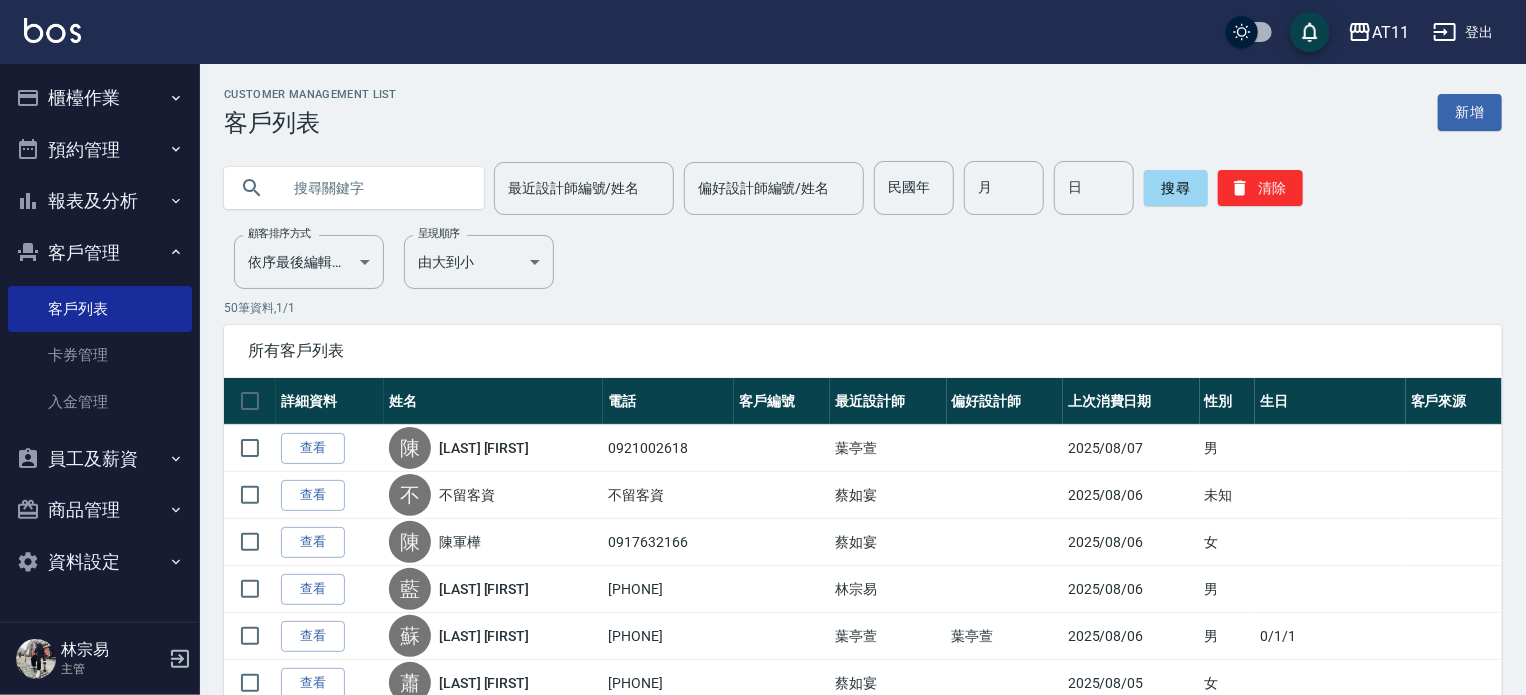 click at bounding box center [374, 188] 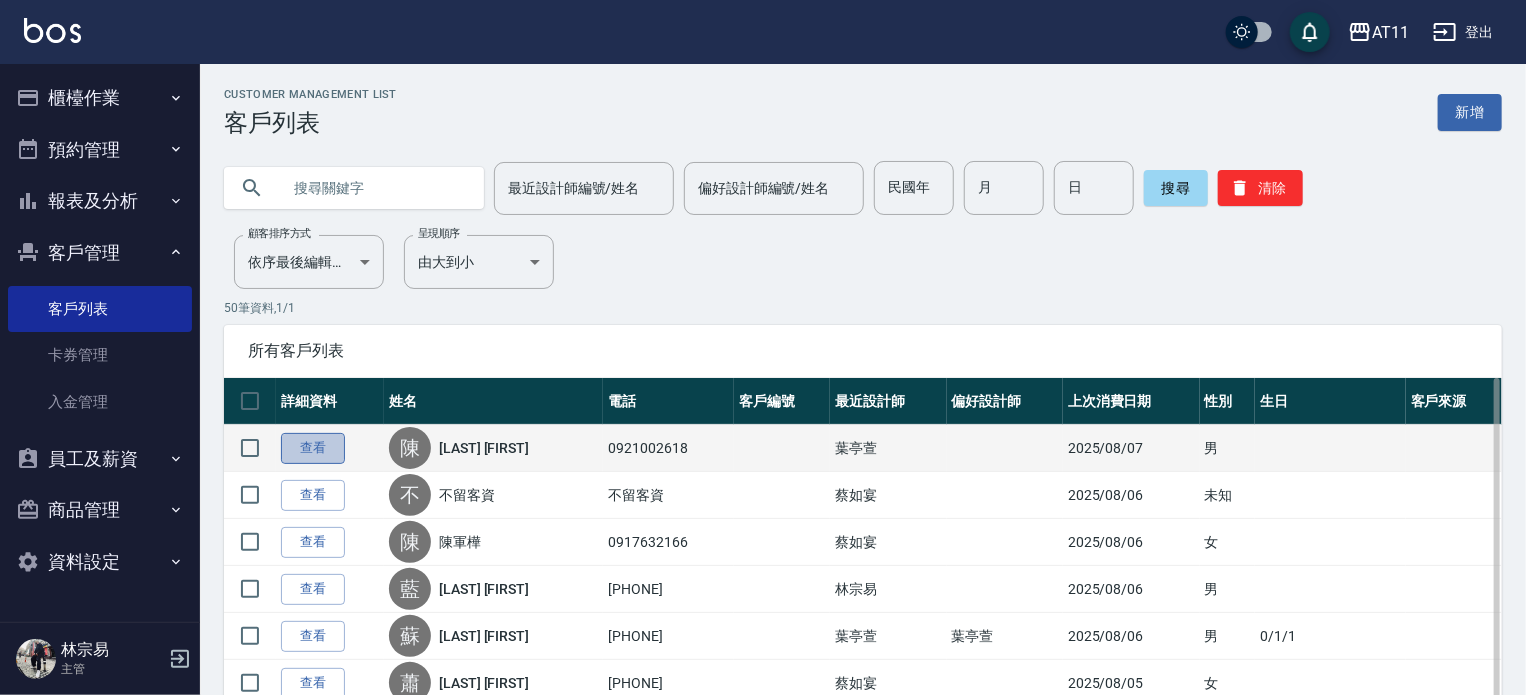click on "查看" at bounding box center [313, 448] 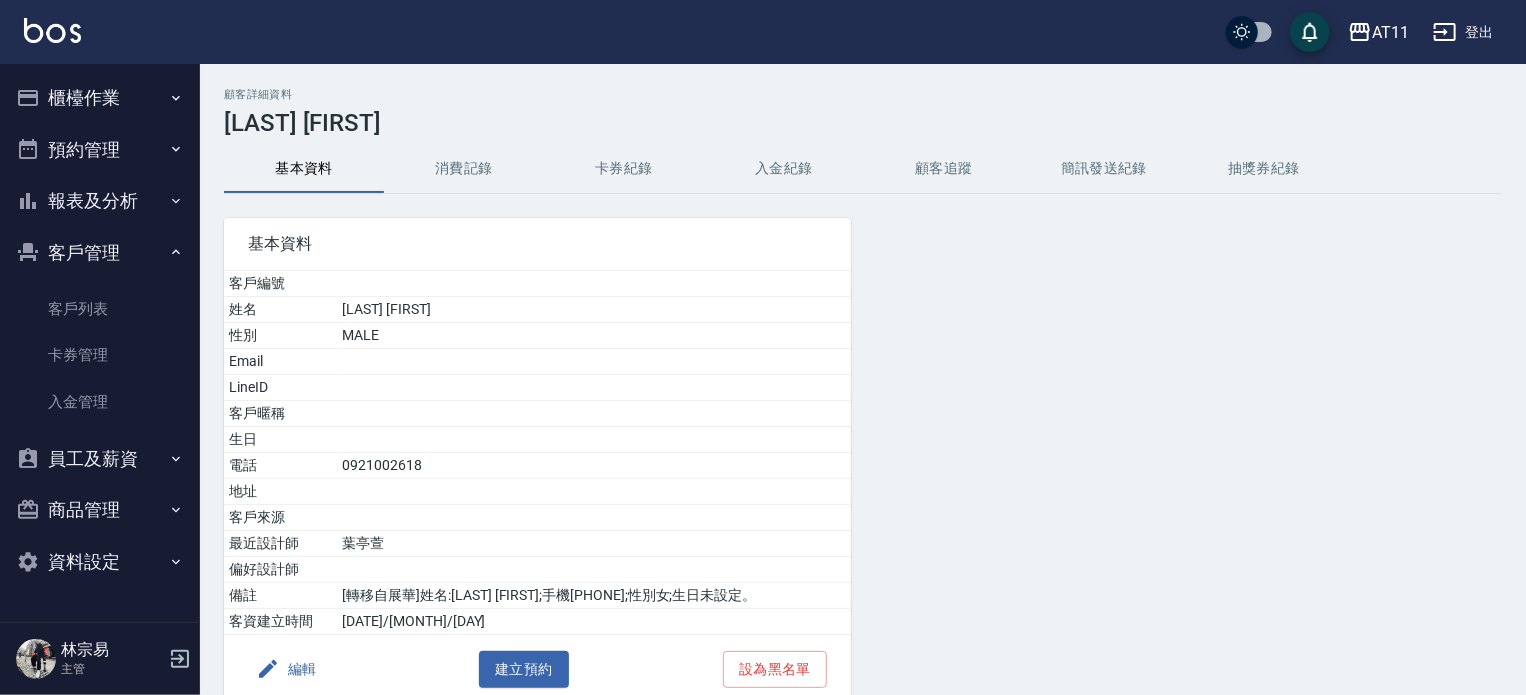 click on "顧客追蹤" at bounding box center (944, 169) 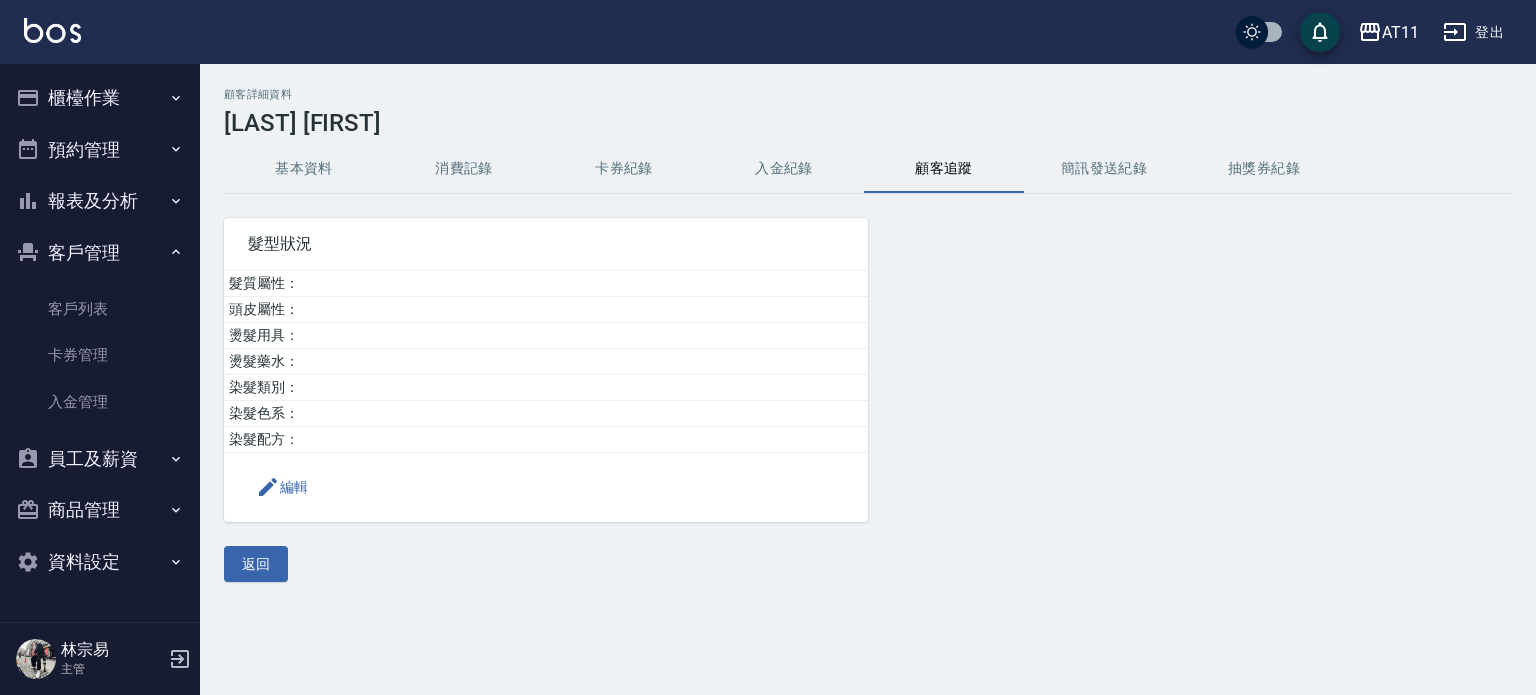 click on "入金紀錄" at bounding box center (784, 169) 